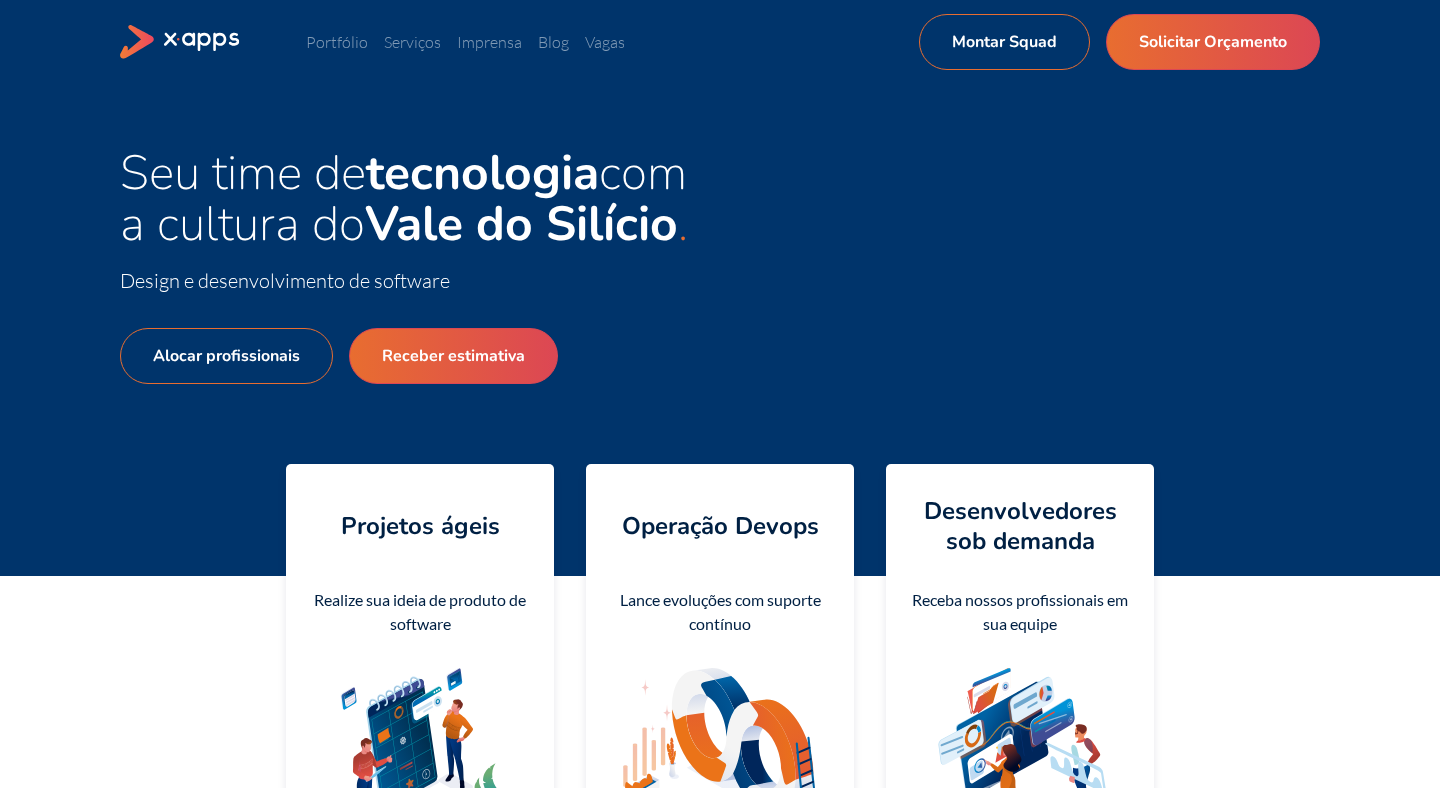 scroll, scrollTop: 21, scrollLeft: 0, axis: vertical 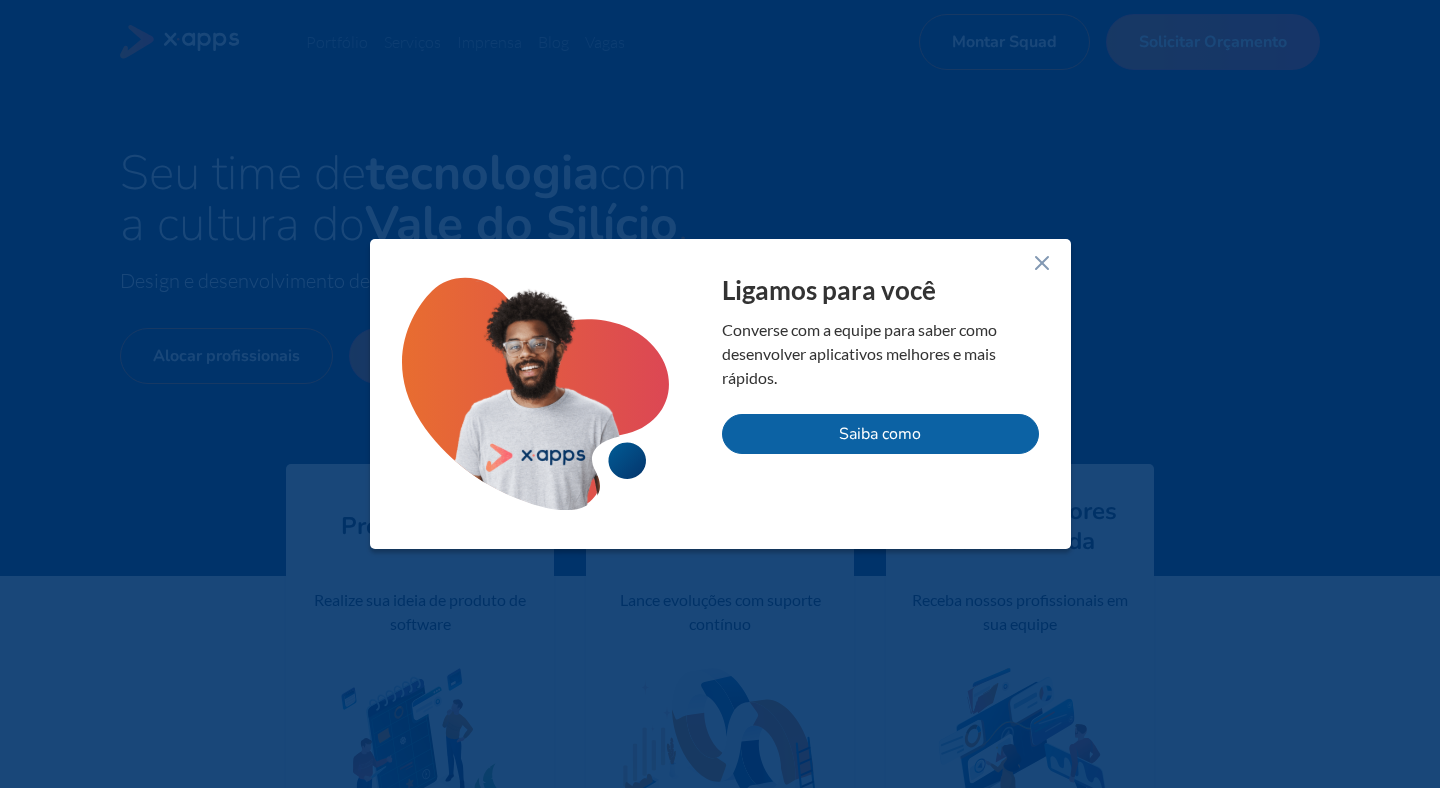 click at bounding box center (1042, 263) 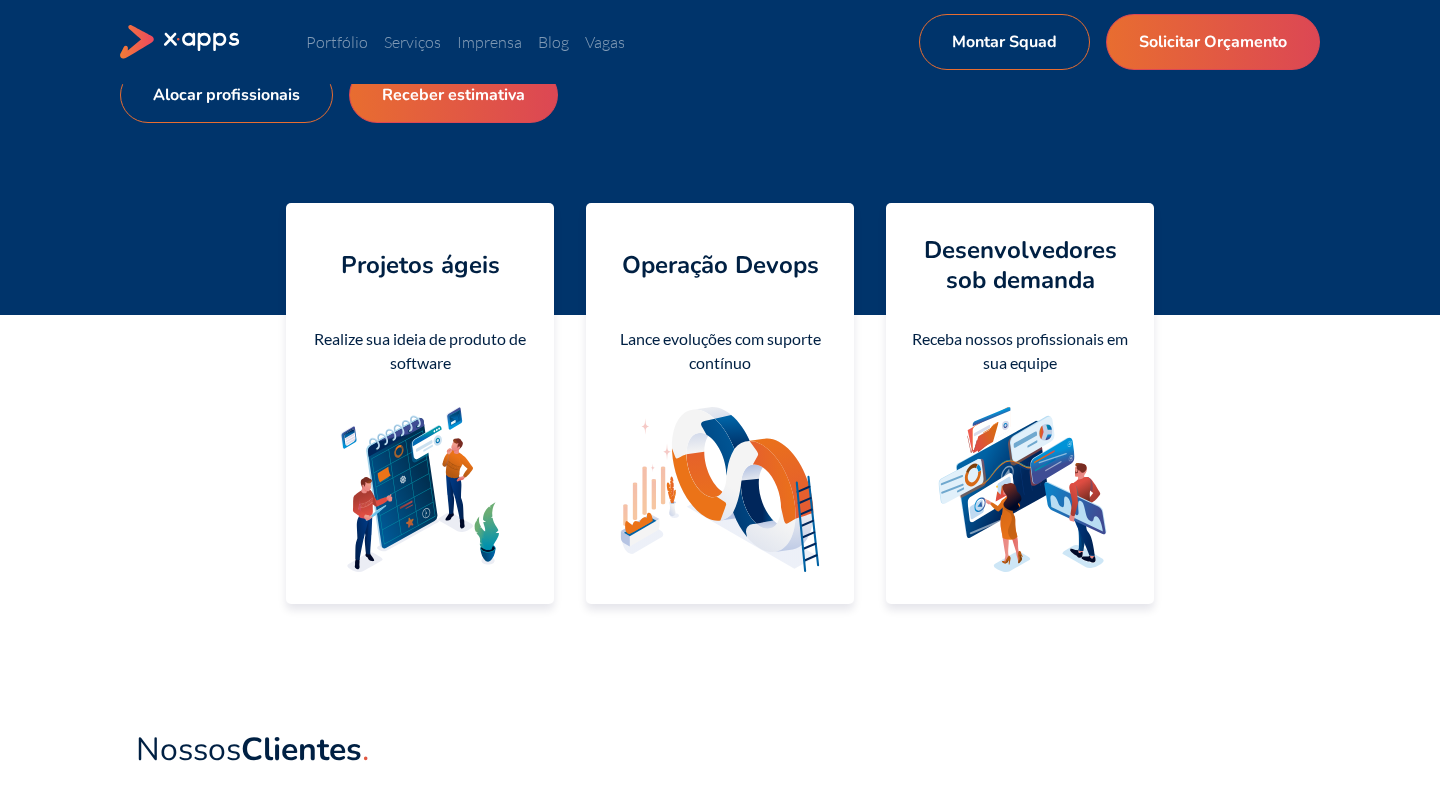 scroll, scrollTop: 262, scrollLeft: 0, axis: vertical 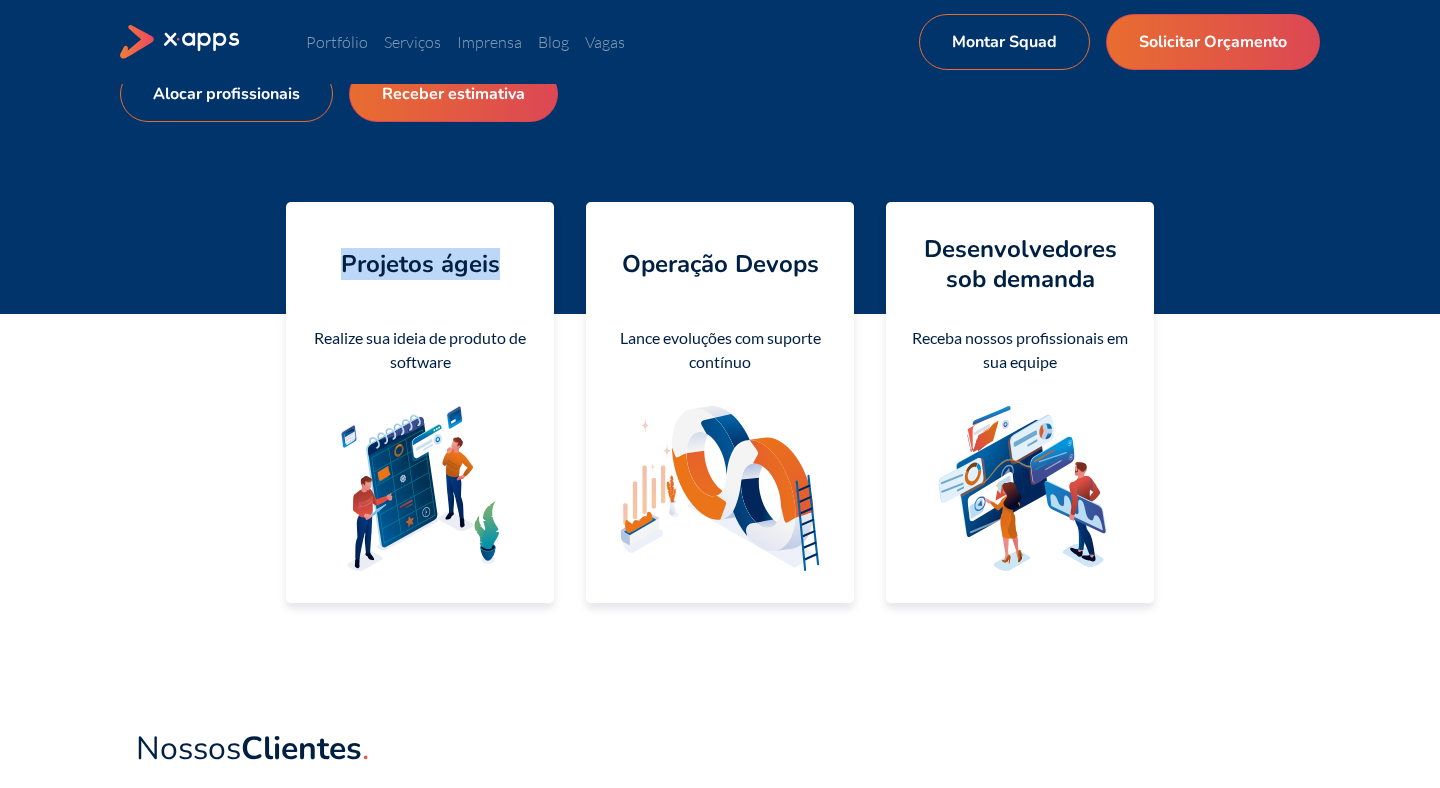 drag, startPoint x: 345, startPoint y: 262, endPoint x: 503, endPoint y: 264, distance: 158.01266 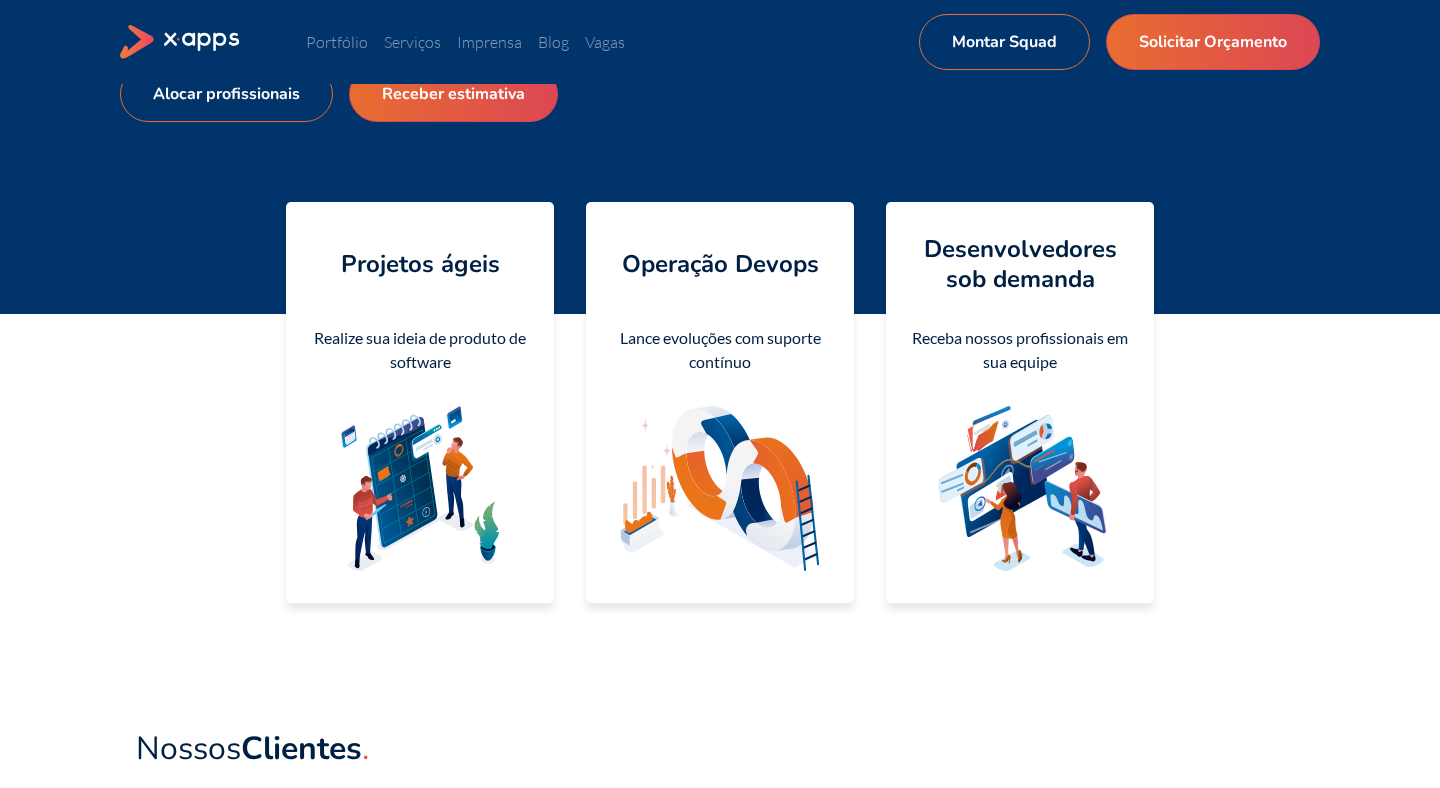 click on "Realize sua ideia de produto de software" at bounding box center [420, 350] 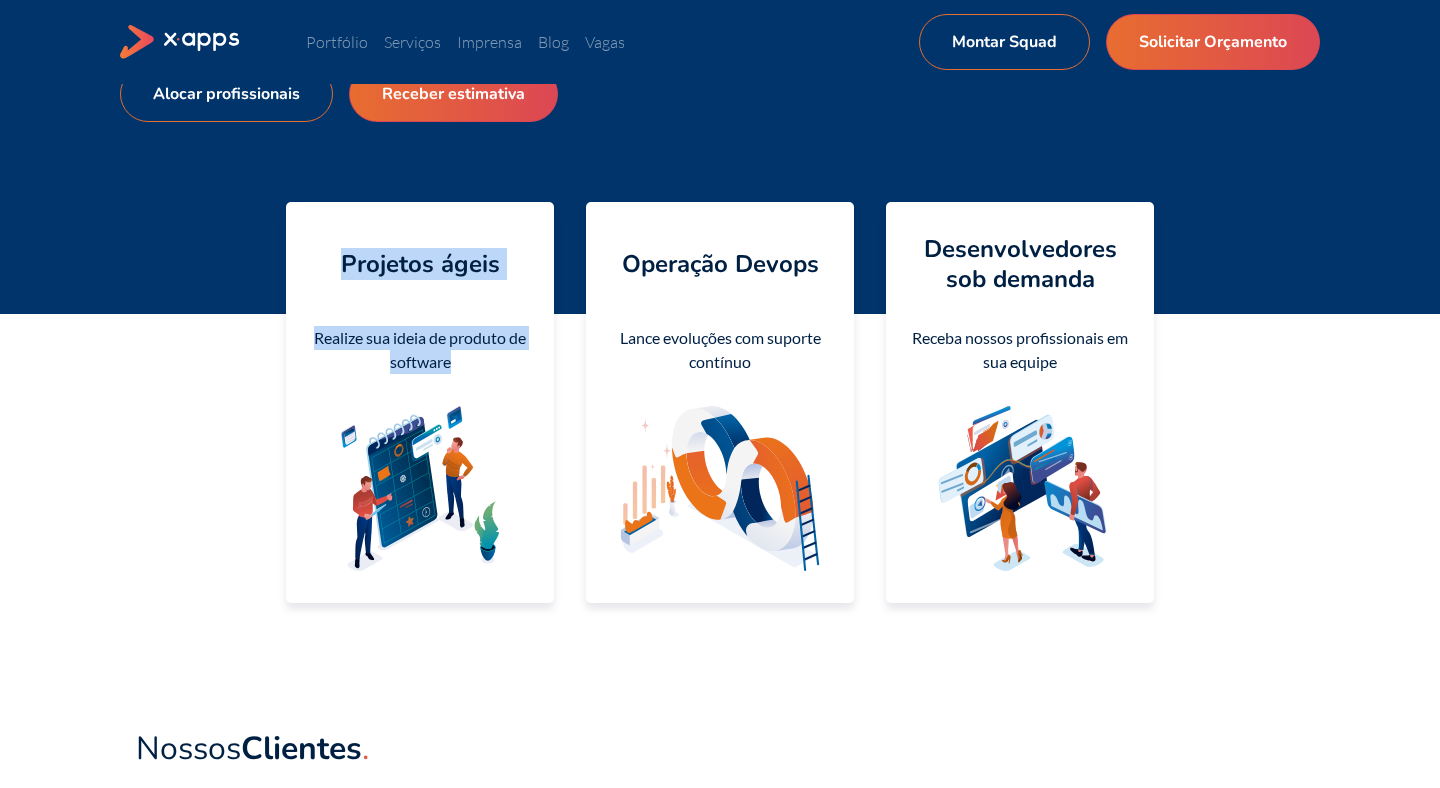drag, startPoint x: 344, startPoint y: 260, endPoint x: 471, endPoint y: 356, distance: 159.20113 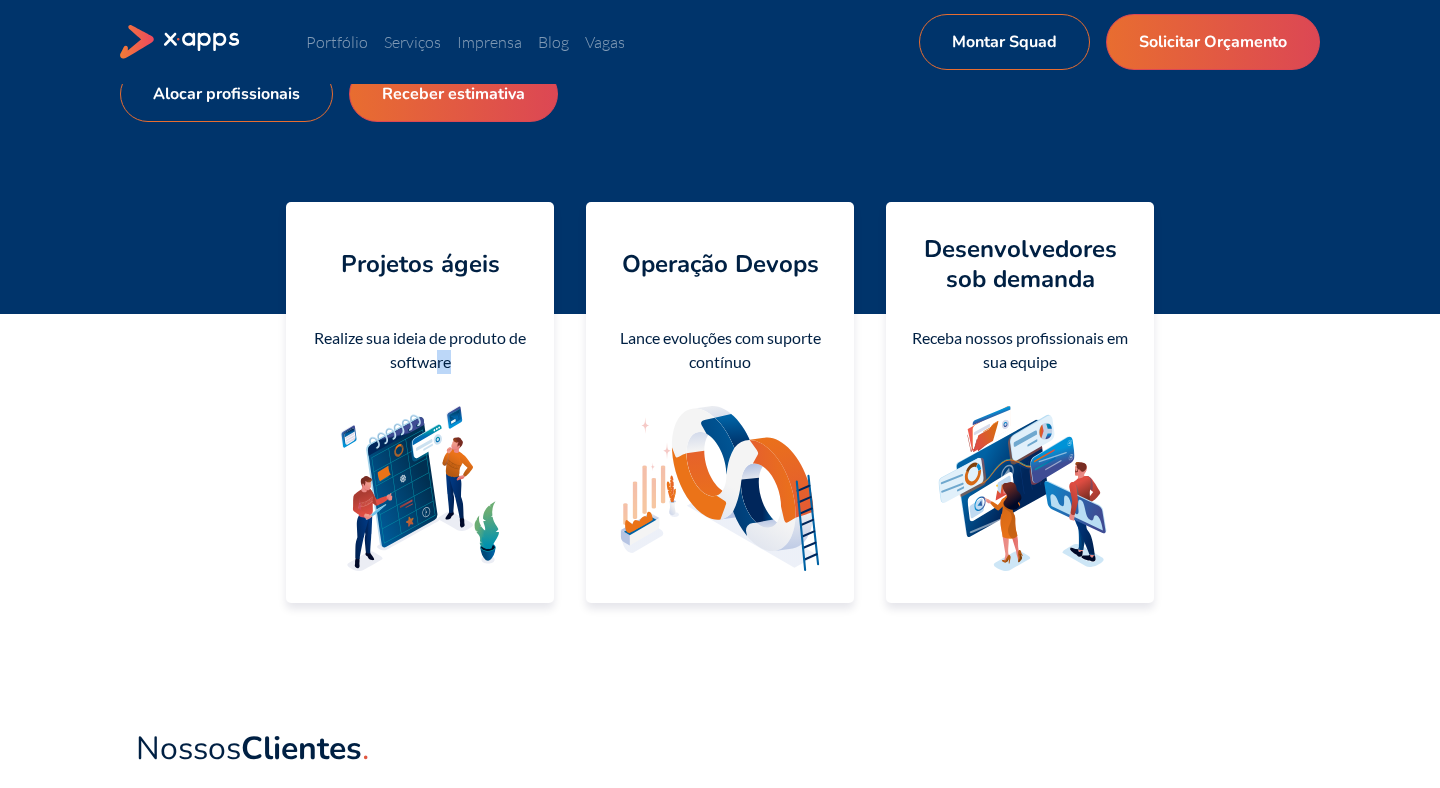 drag, startPoint x: 464, startPoint y: 364, endPoint x: 437, endPoint y: 359, distance: 27.45906 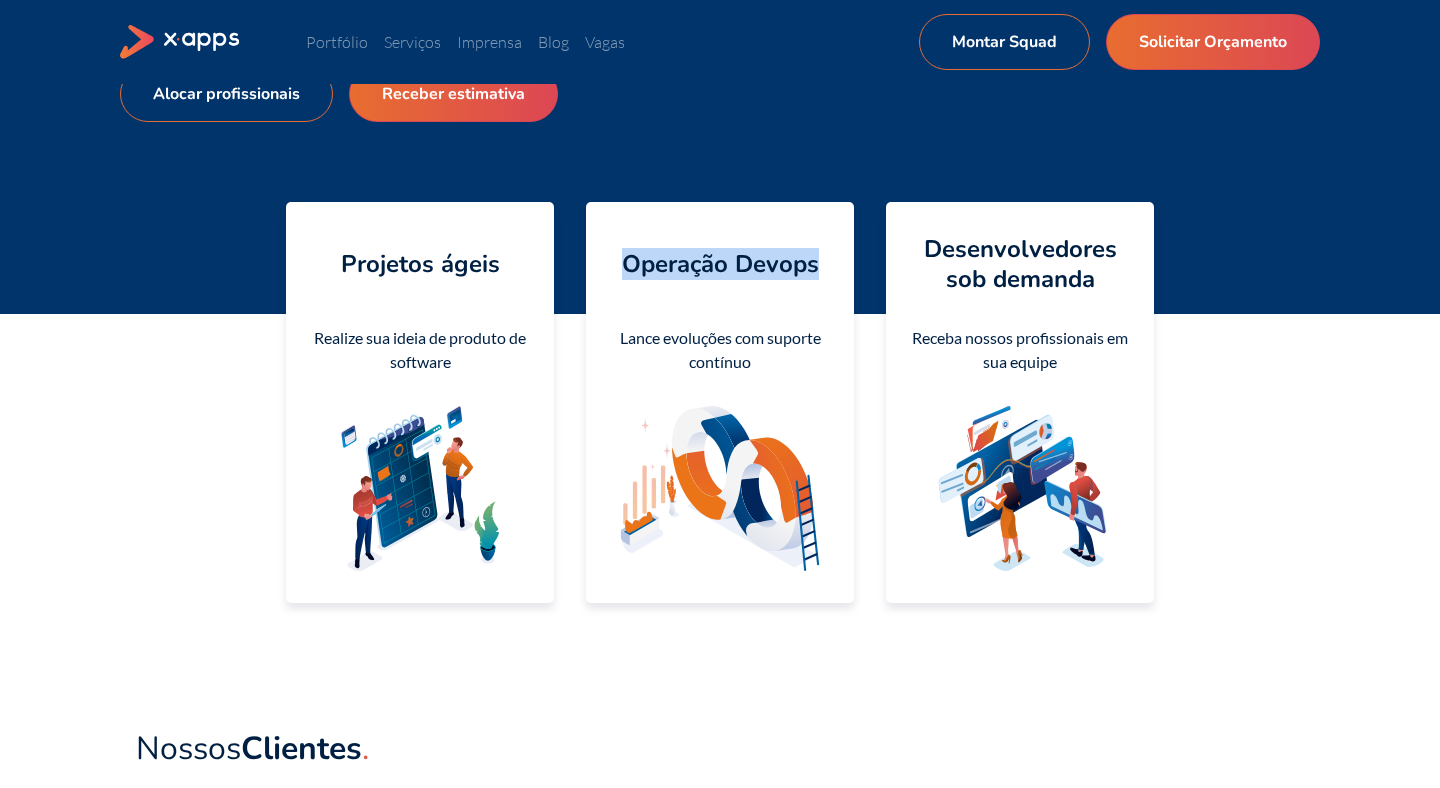 drag, startPoint x: 627, startPoint y: 264, endPoint x: 821, endPoint y: 270, distance: 194.09276 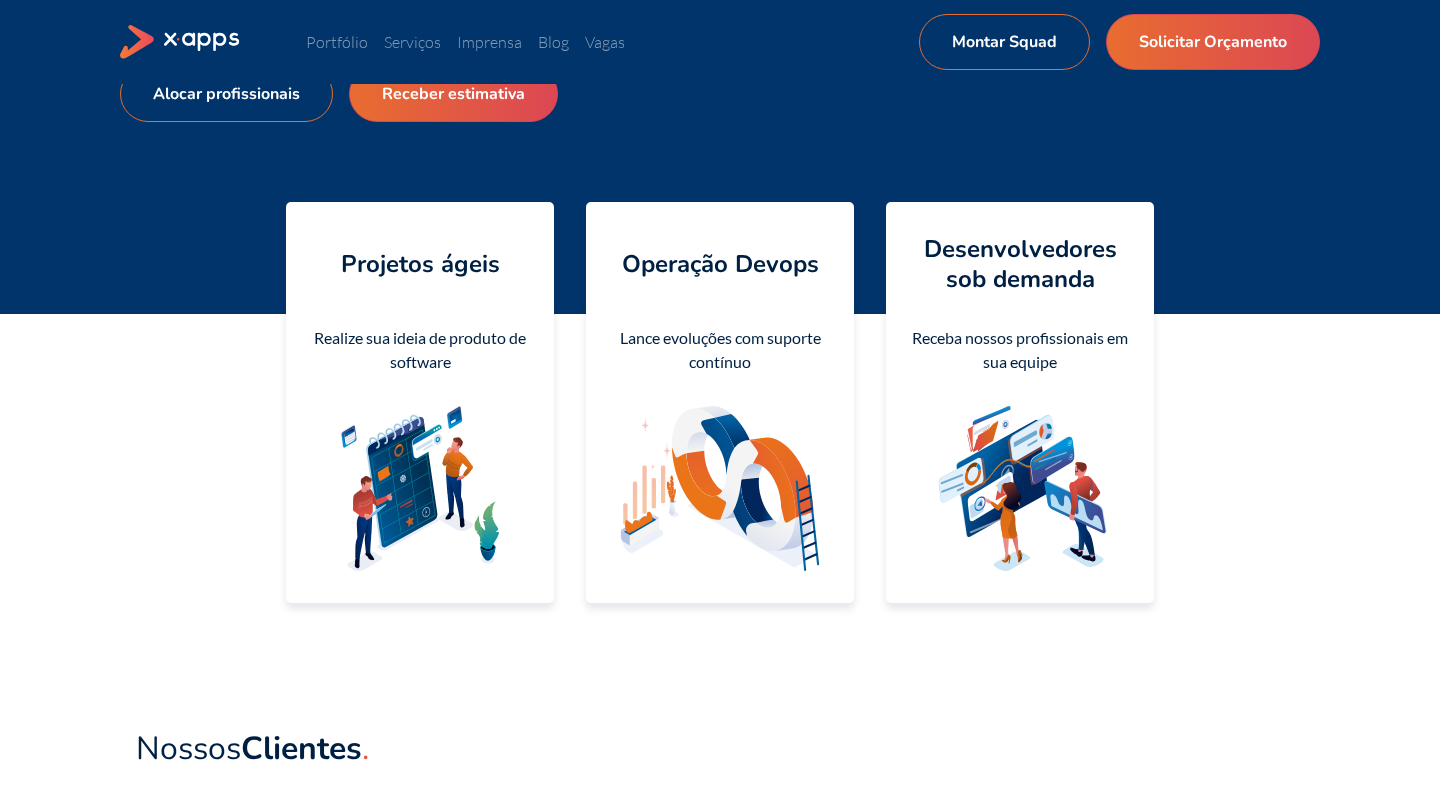 click on "Lance evoluções com suporte contínuo" at bounding box center (420, 350) 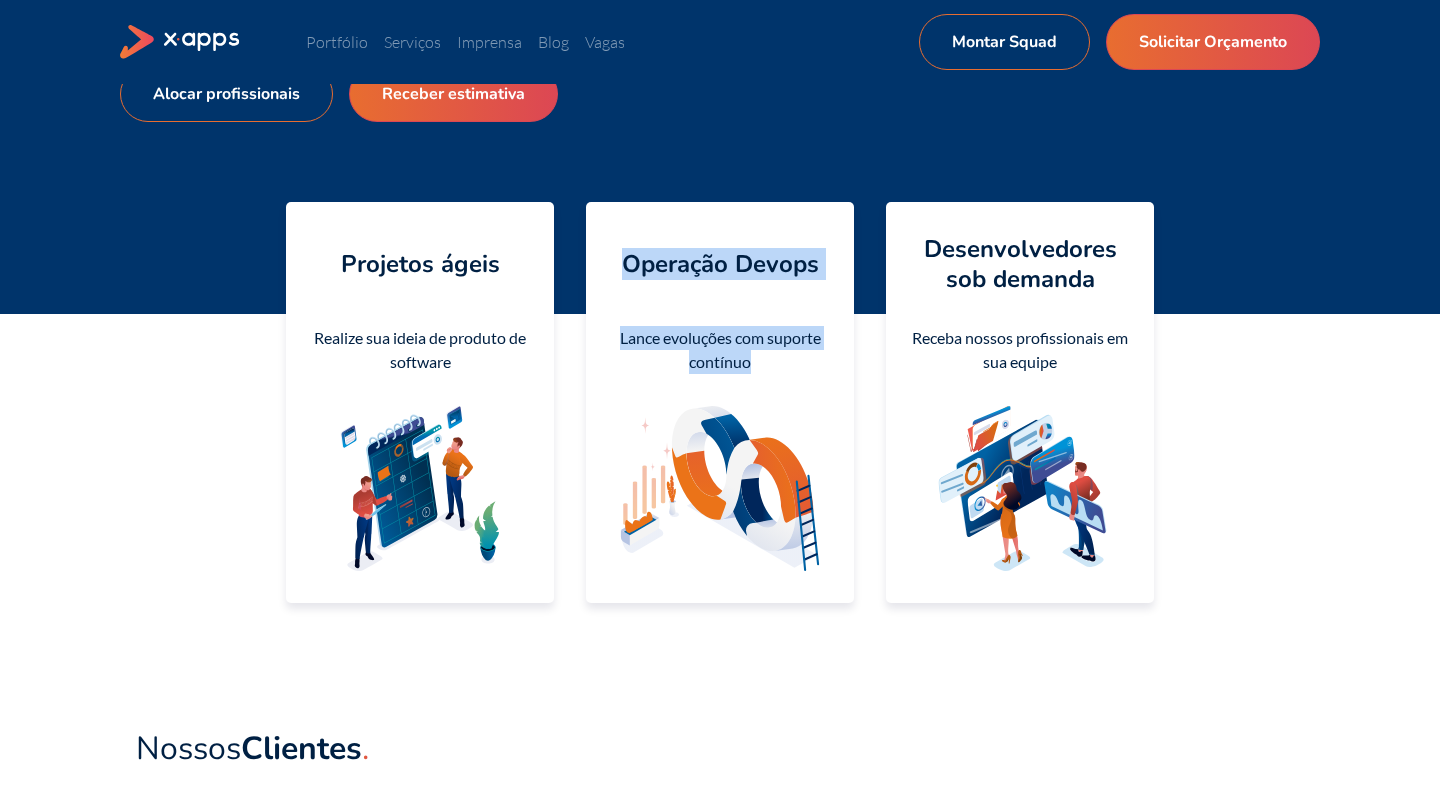 drag, startPoint x: 624, startPoint y: 262, endPoint x: 760, endPoint y: 364, distance: 170 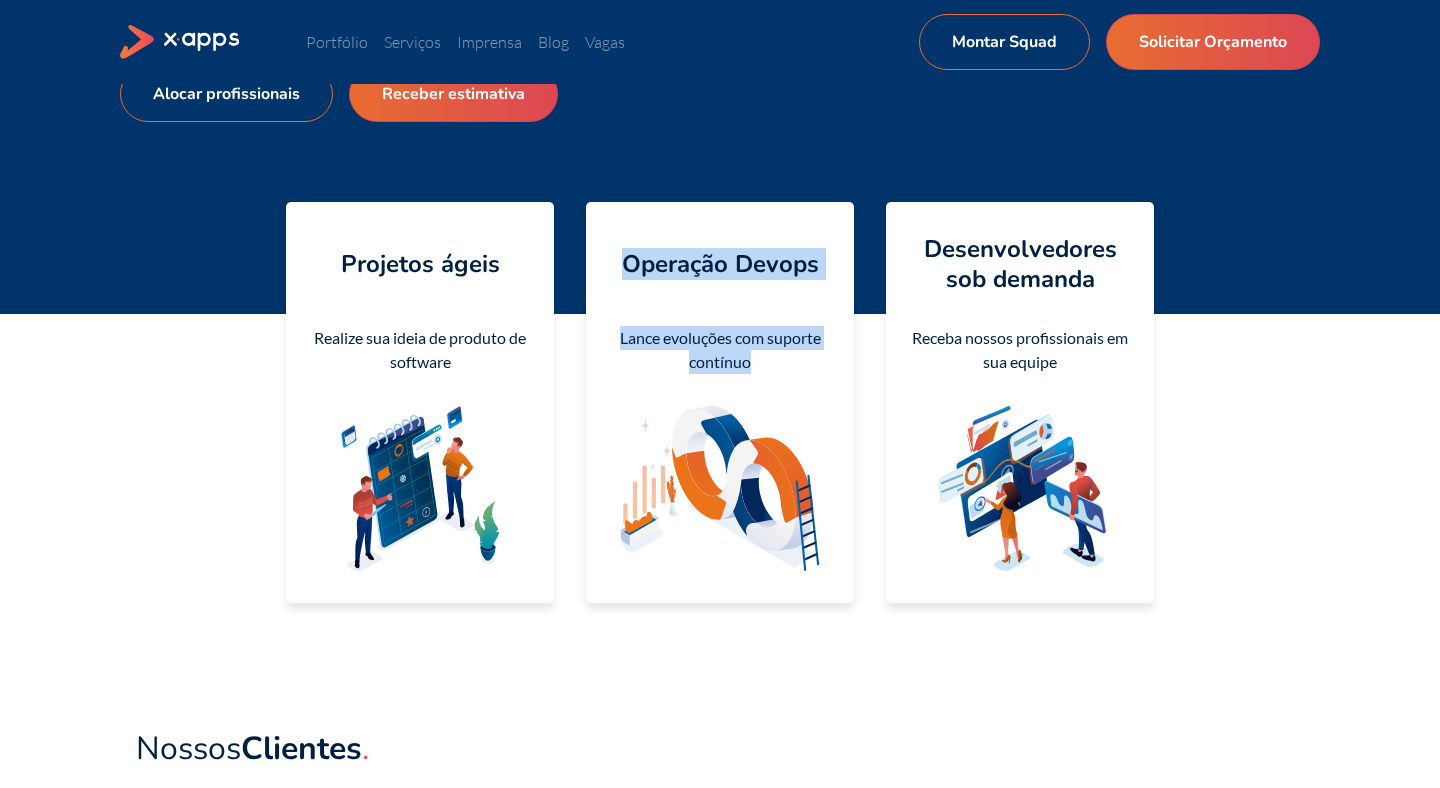 drag, startPoint x: 754, startPoint y: 363, endPoint x: 618, endPoint y: 257, distance: 172.4297 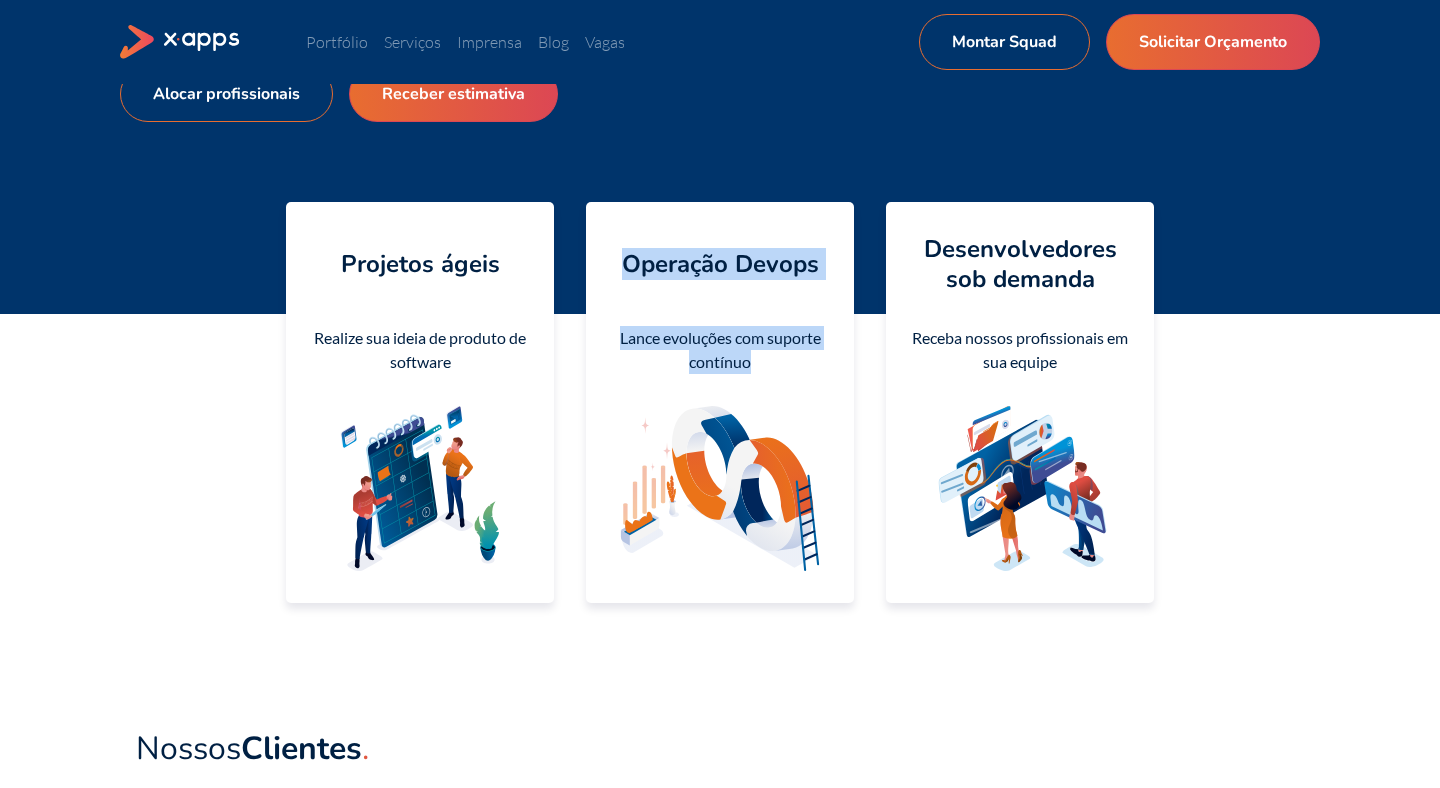 drag, startPoint x: 616, startPoint y: 253, endPoint x: 812, endPoint y: 365, distance: 225.74321 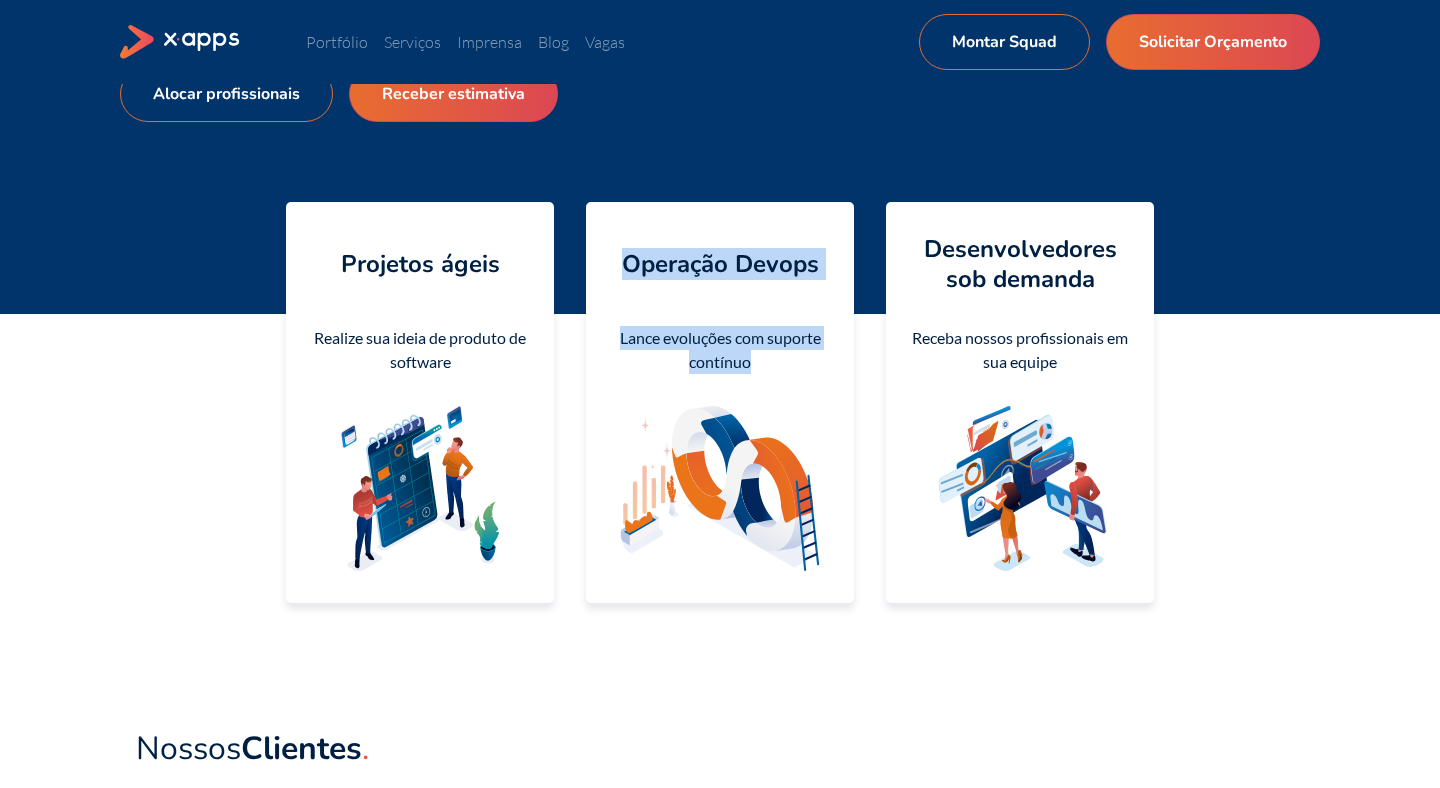 drag, startPoint x: 627, startPoint y: 267, endPoint x: 770, endPoint y: 375, distance: 179.201 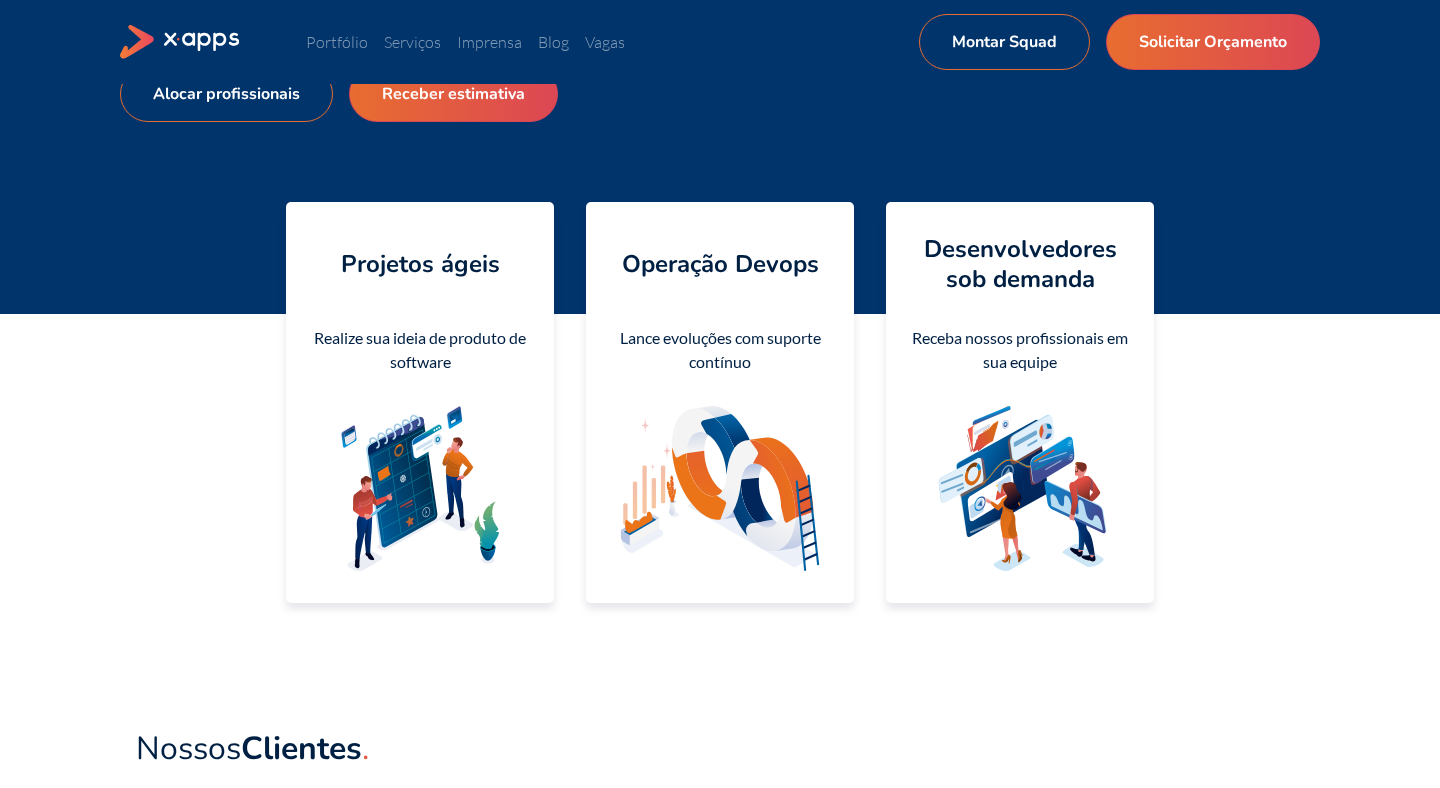 click on "Operação Devops Lance evoluções com suporte contínuo" at bounding box center [720, 402] 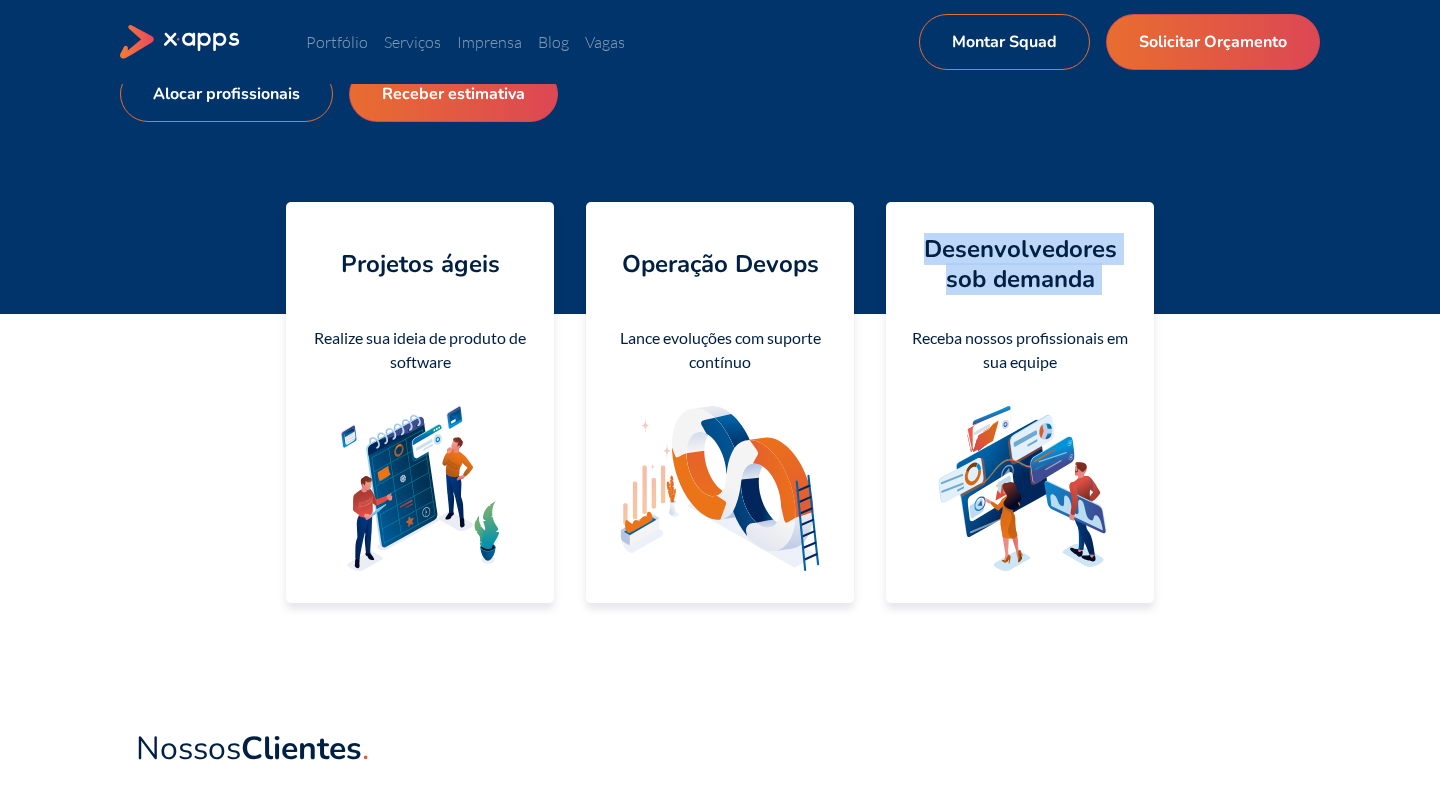 drag, startPoint x: 931, startPoint y: 253, endPoint x: 1078, endPoint y: 300, distance: 154.33081 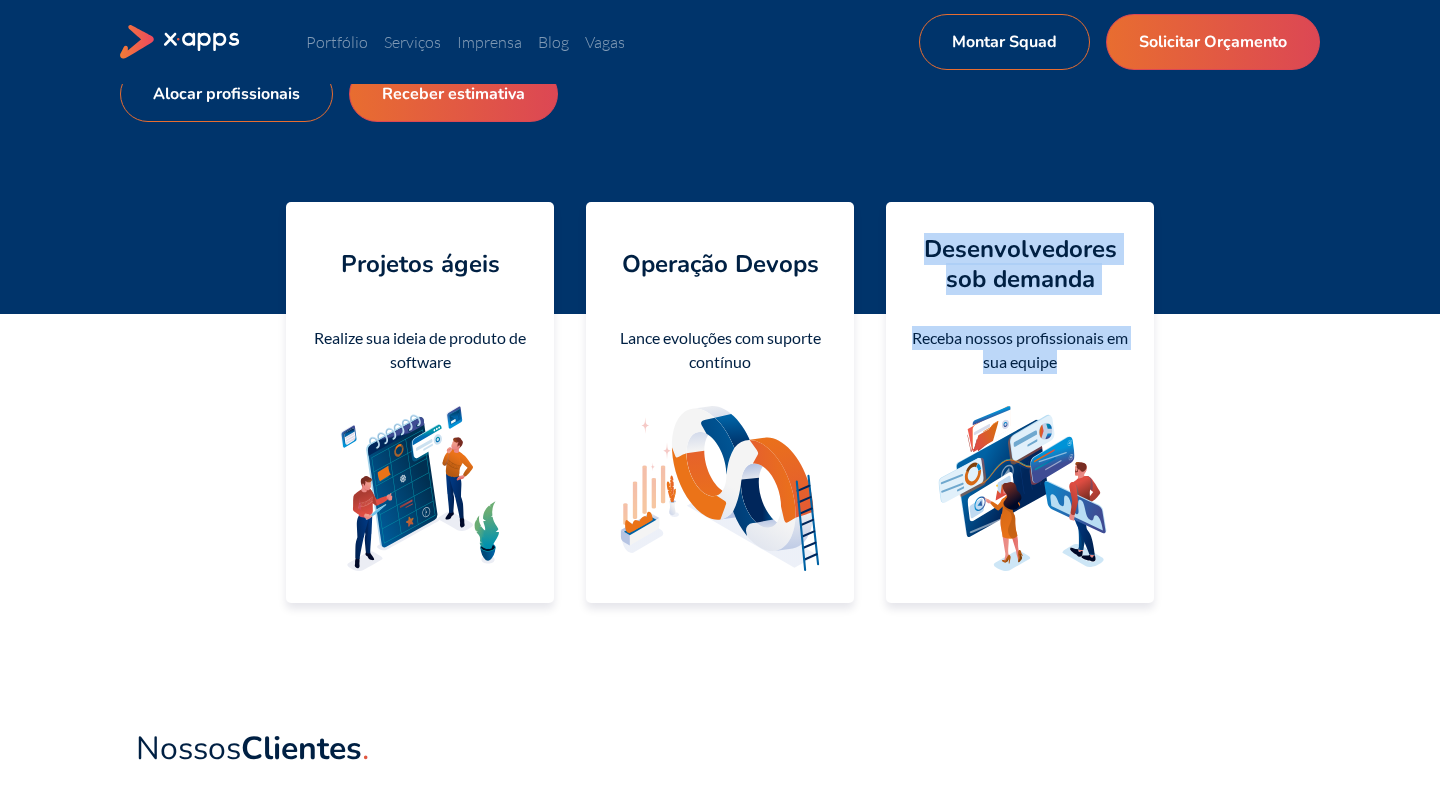 drag, startPoint x: 1070, startPoint y: 360, endPoint x: 925, endPoint y: 243, distance: 186.31694 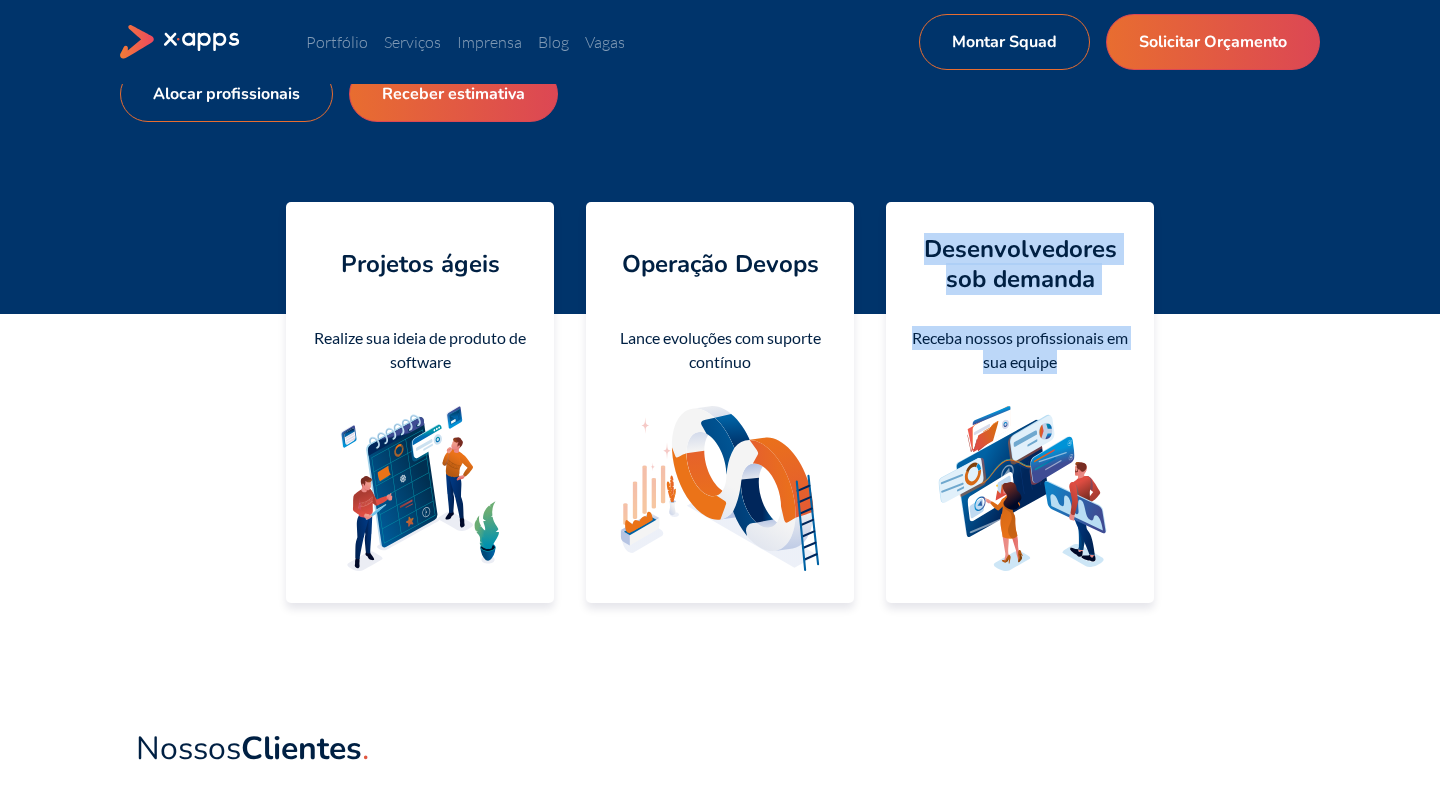 drag, startPoint x: 926, startPoint y: 259, endPoint x: 1062, endPoint y: 370, distance: 175.54771 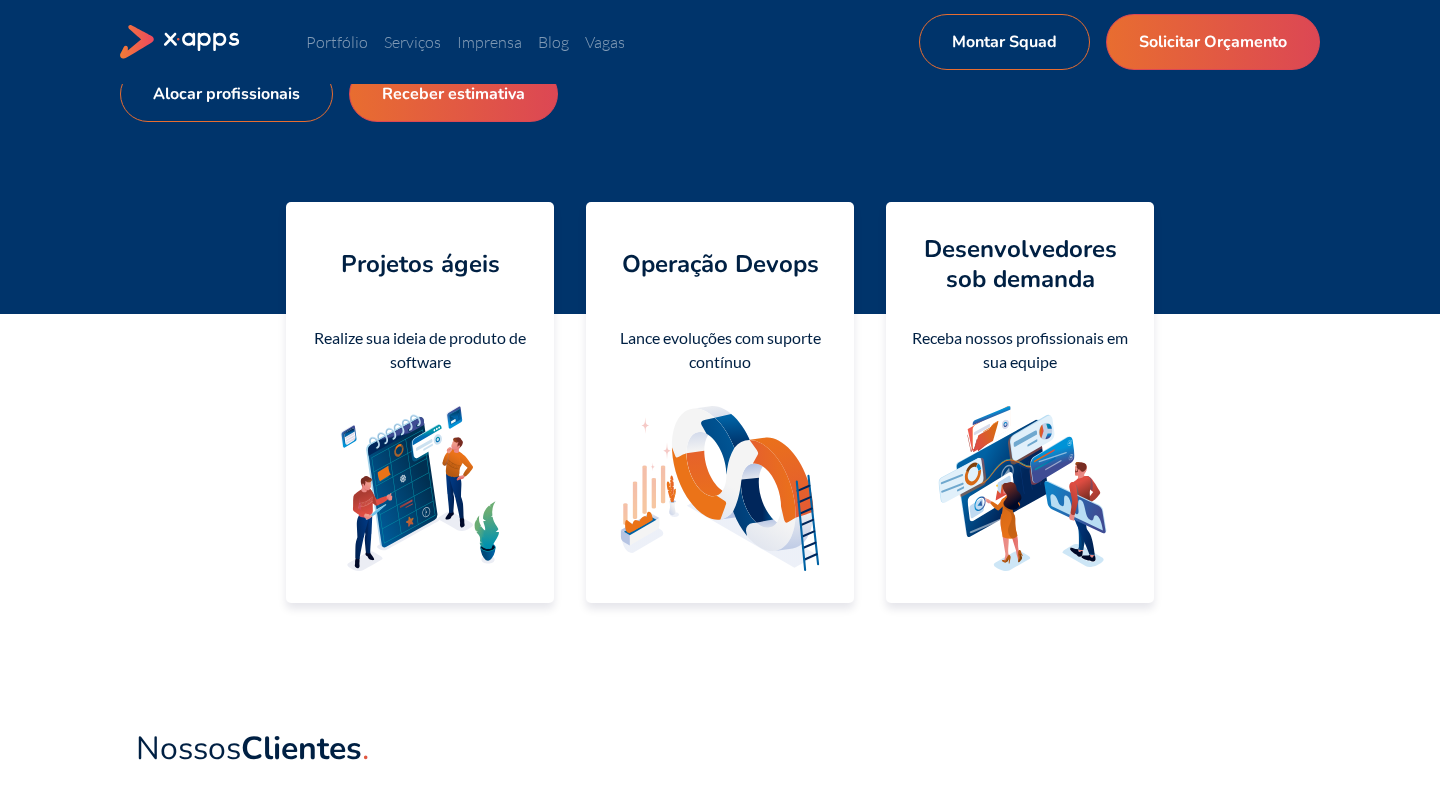 click on "Receba nossos profissionais em sua equipe" at bounding box center (420, 350) 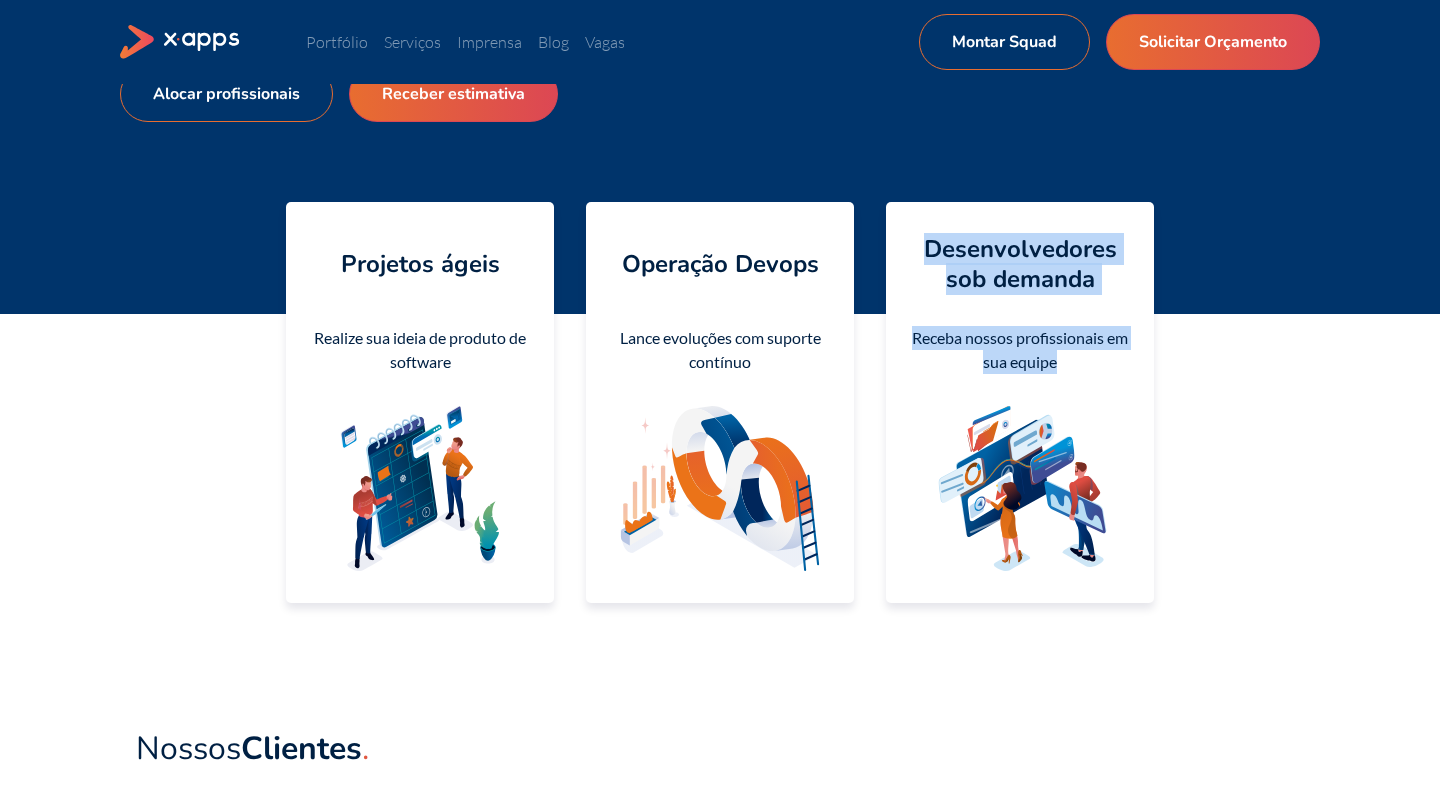 drag, startPoint x: 1081, startPoint y: 359, endPoint x: 928, endPoint y: 246, distance: 190.20515 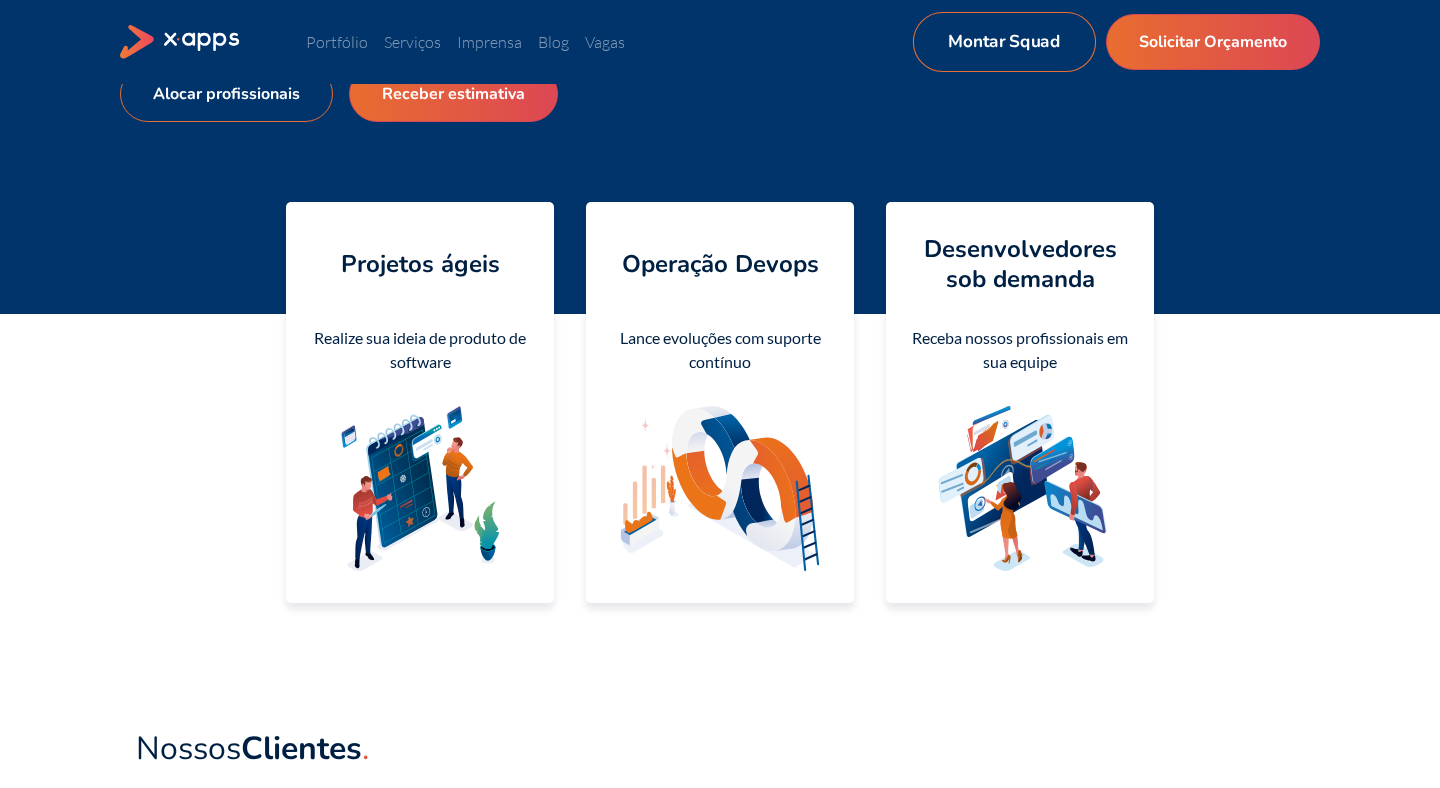 click on "Montar Squad" at bounding box center [1004, 42] 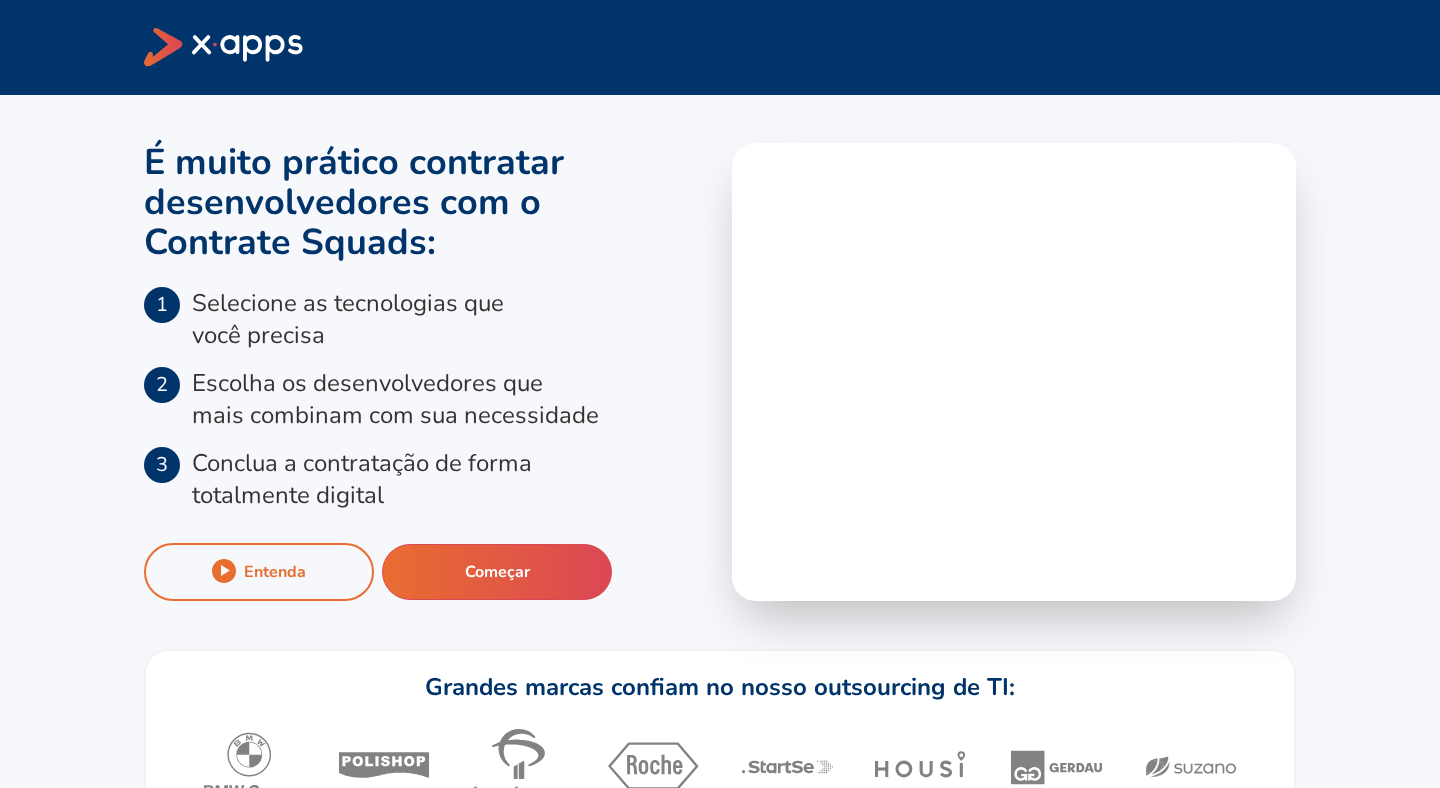 scroll, scrollTop: 0, scrollLeft: 0, axis: both 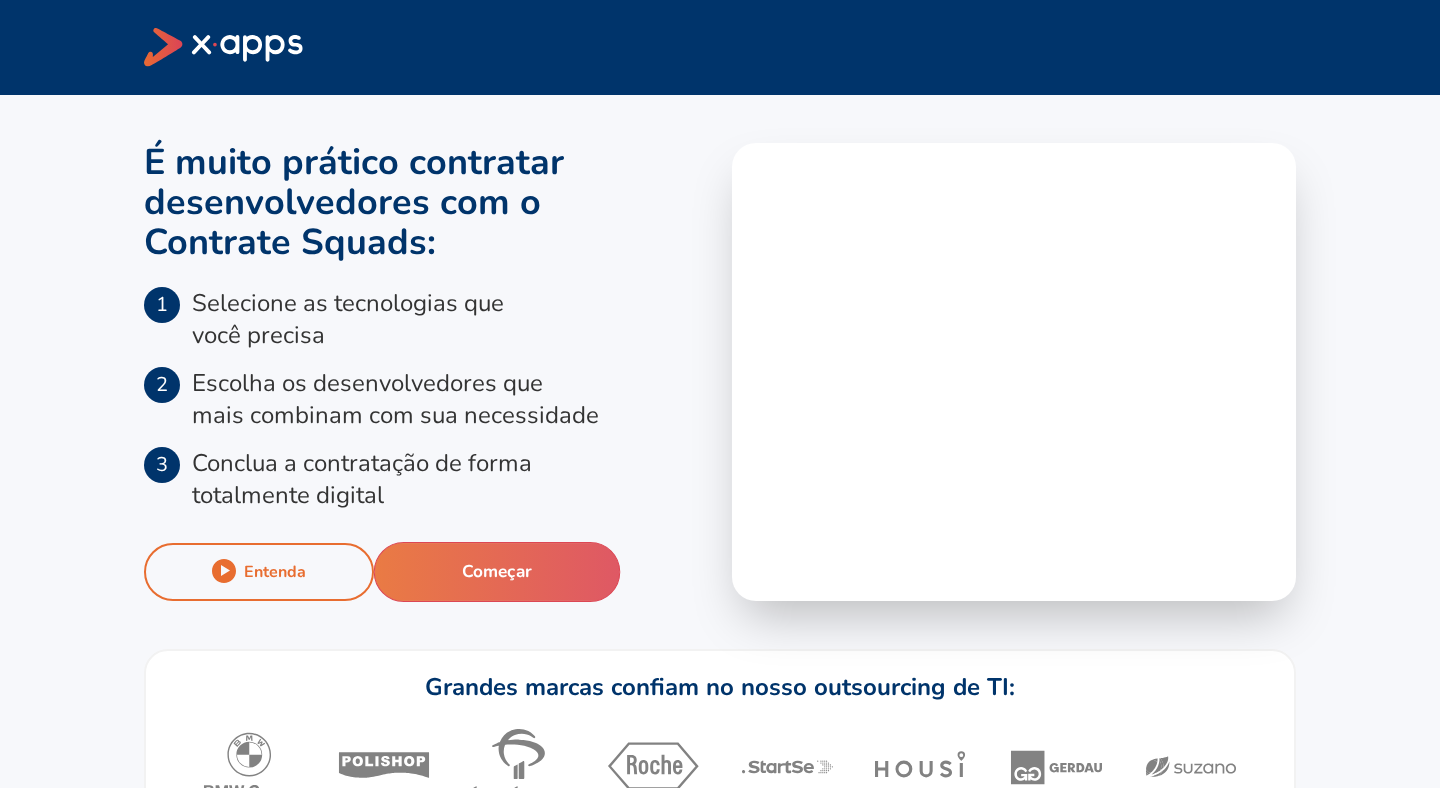 click on "Começar" at bounding box center [497, 572] 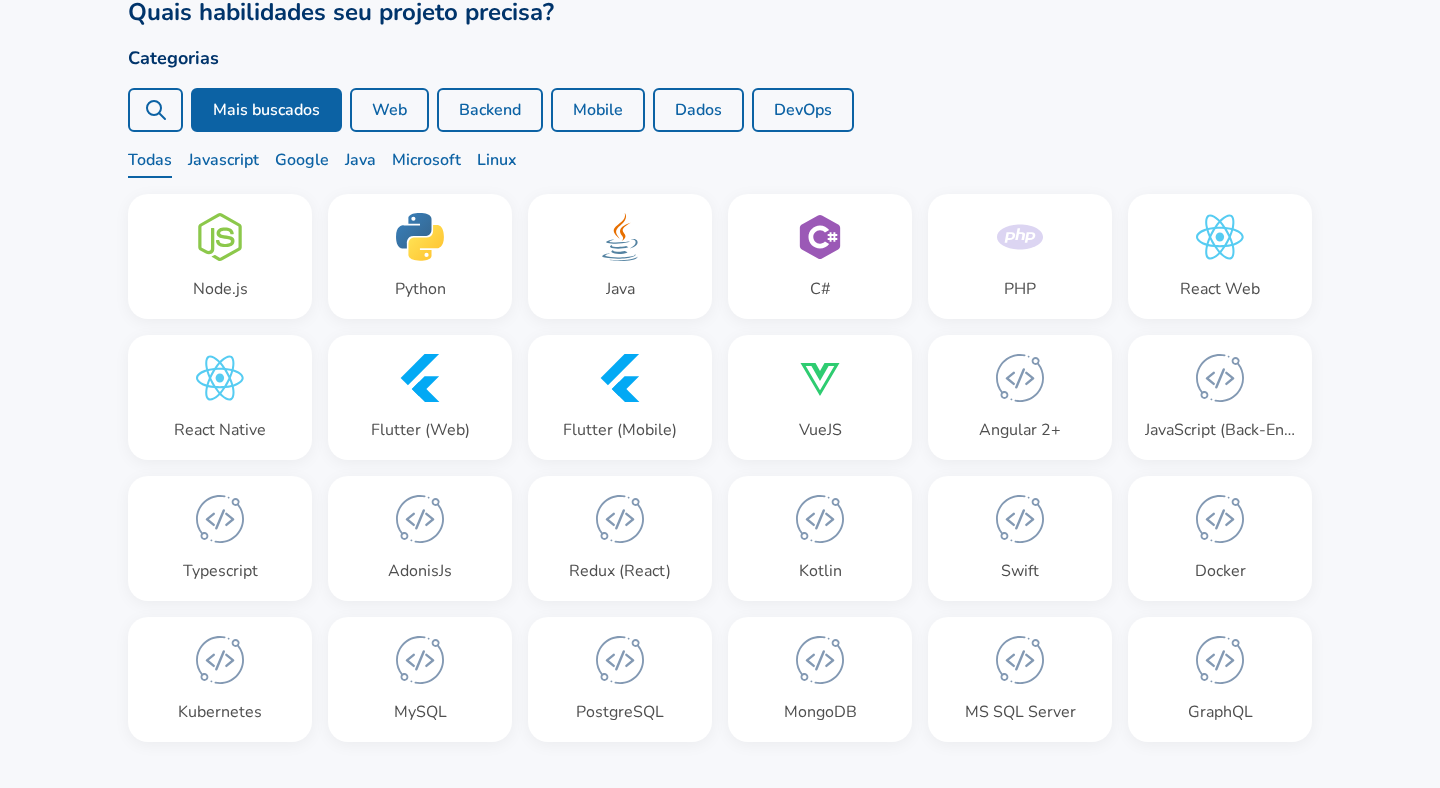 scroll, scrollTop: 134, scrollLeft: 0, axis: vertical 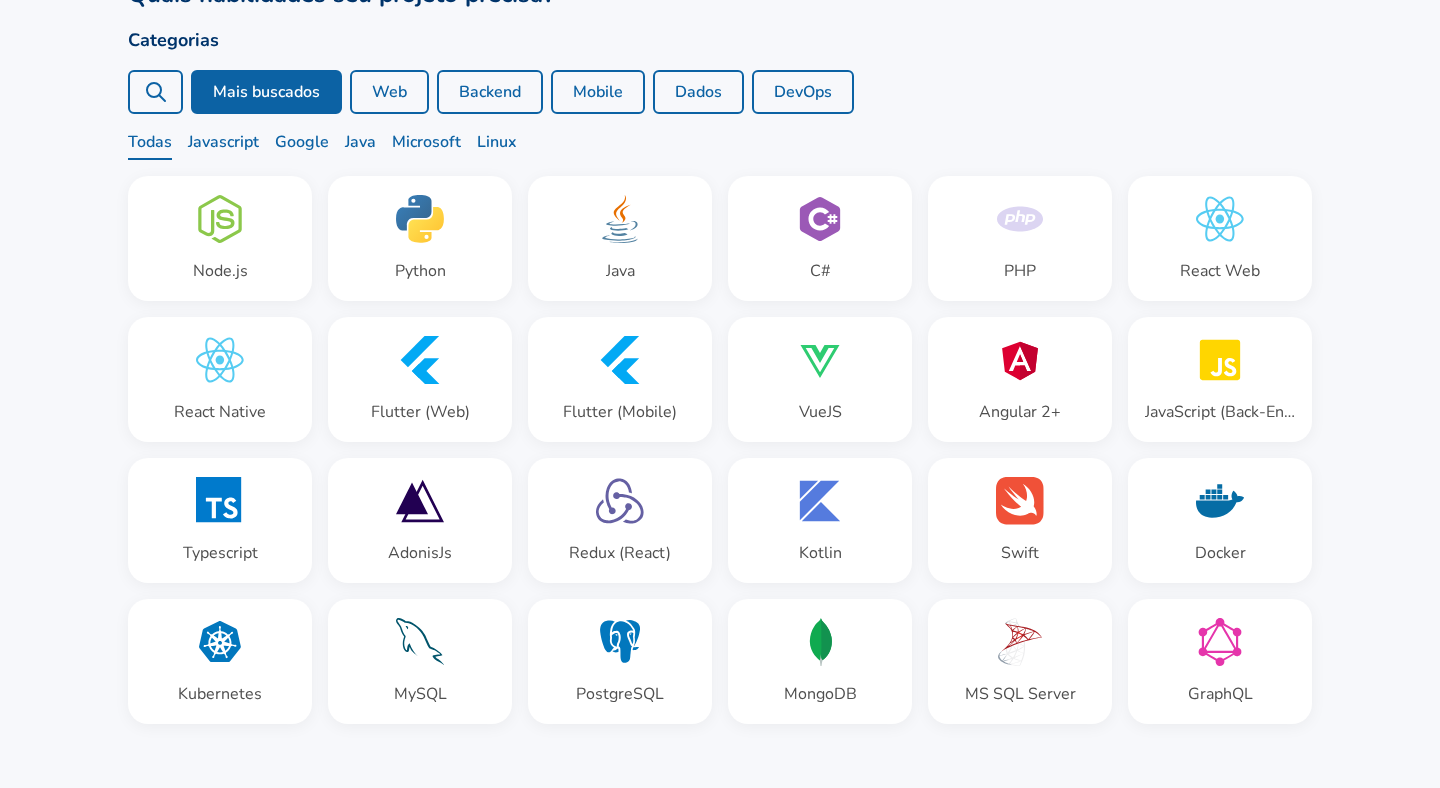 click at bounding box center (426, 225) 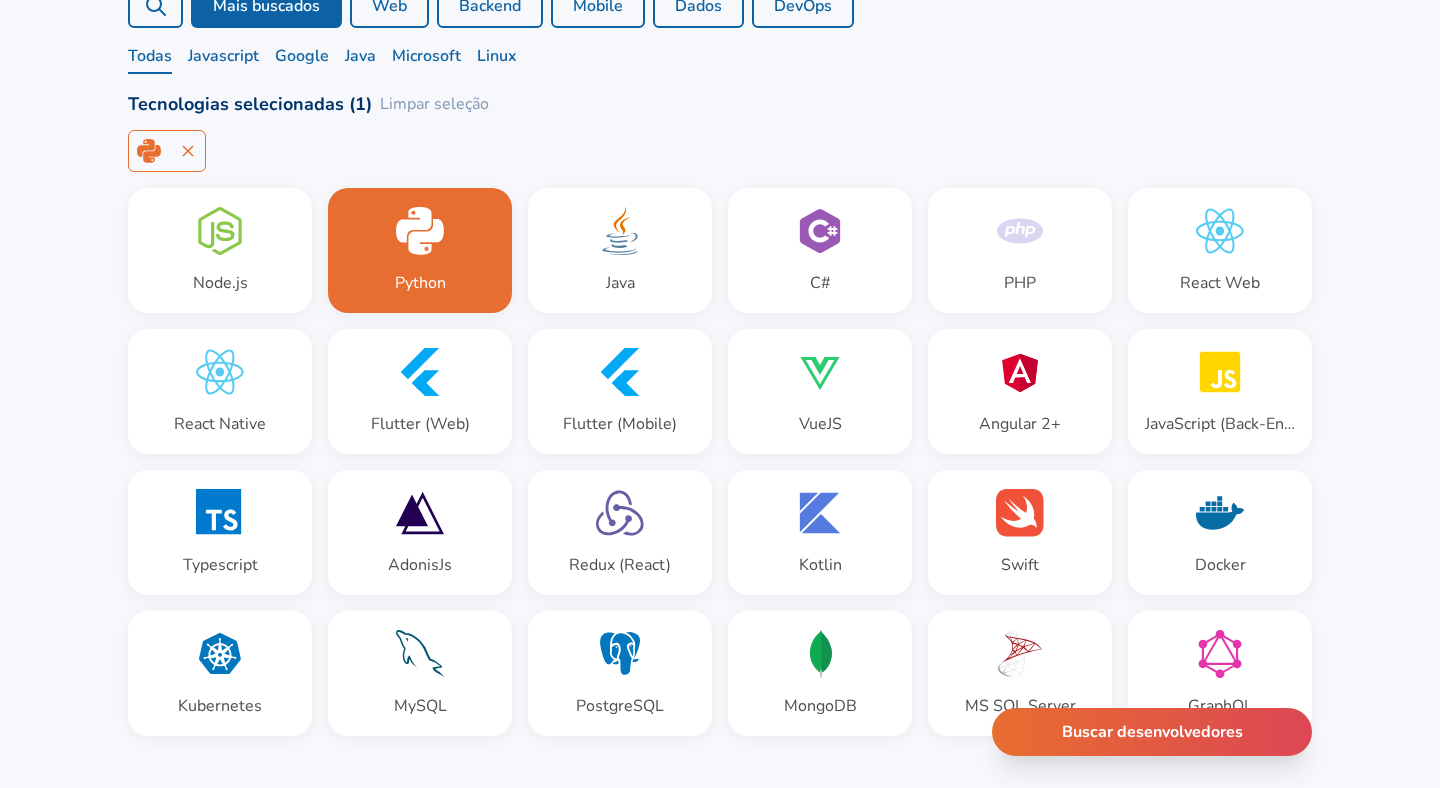scroll, scrollTop: 296, scrollLeft: 0, axis: vertical 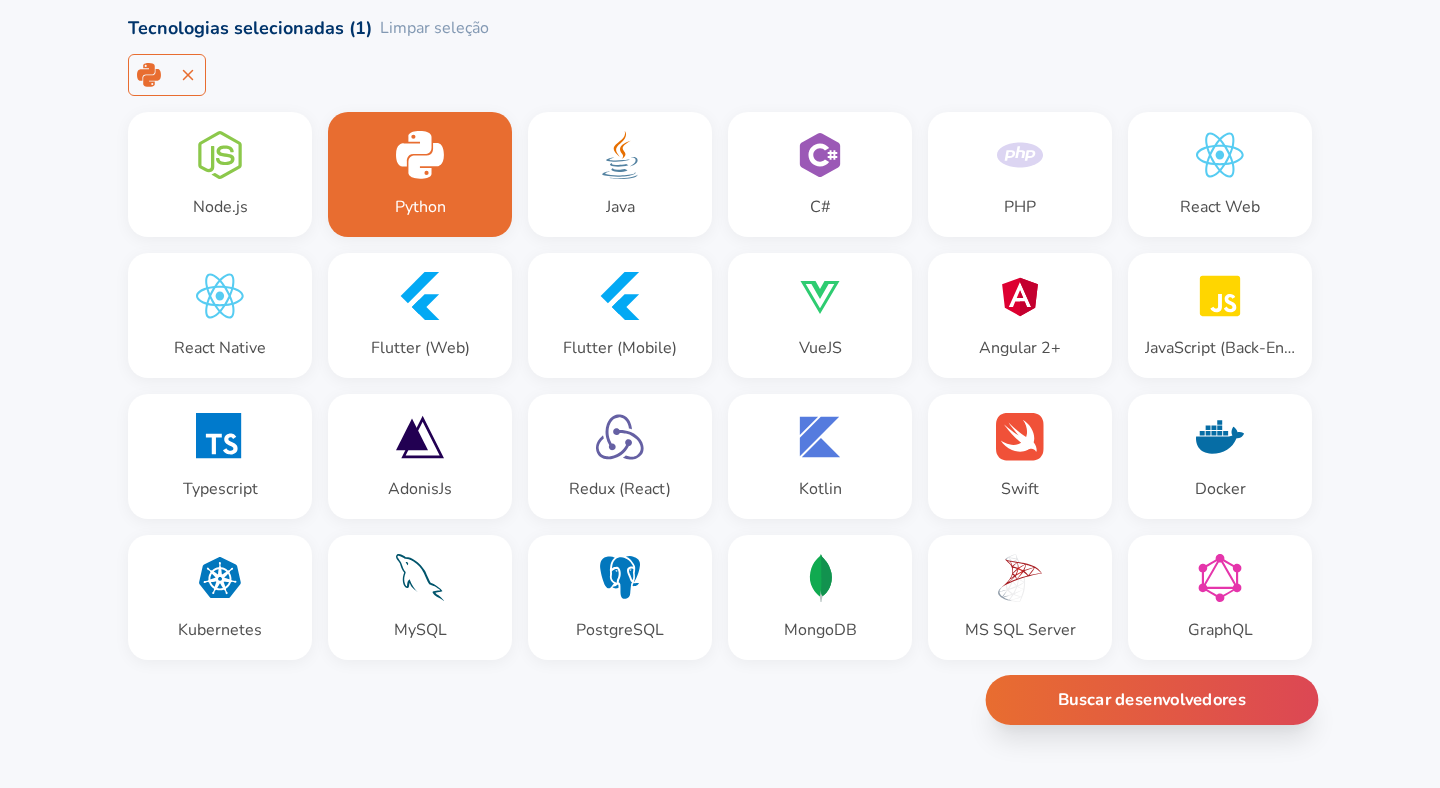 click on "Buscar desenvolvedores" at bounding box center (1152, 700) 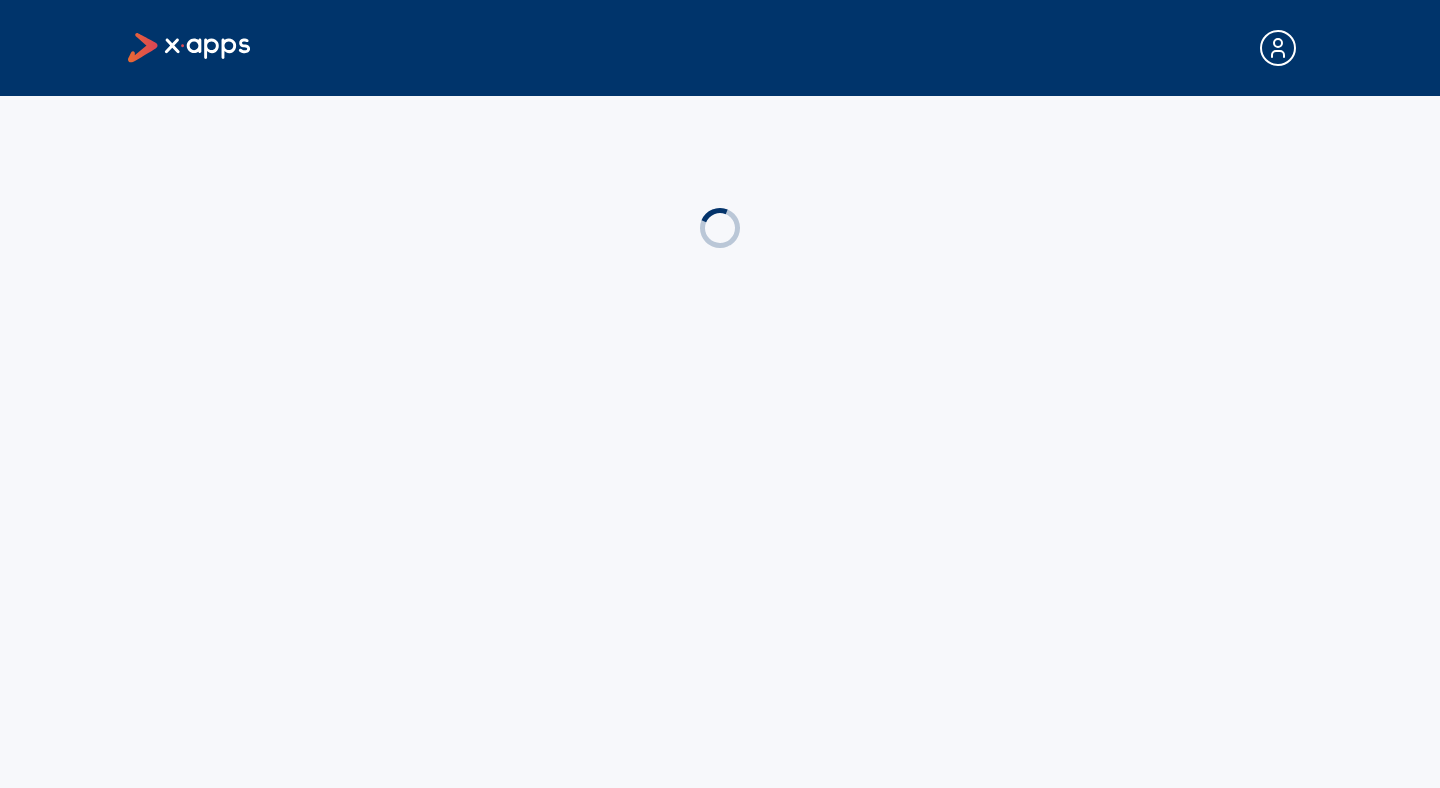 scroll, scrollTop: 0, scrollLeft: 0, axis: both 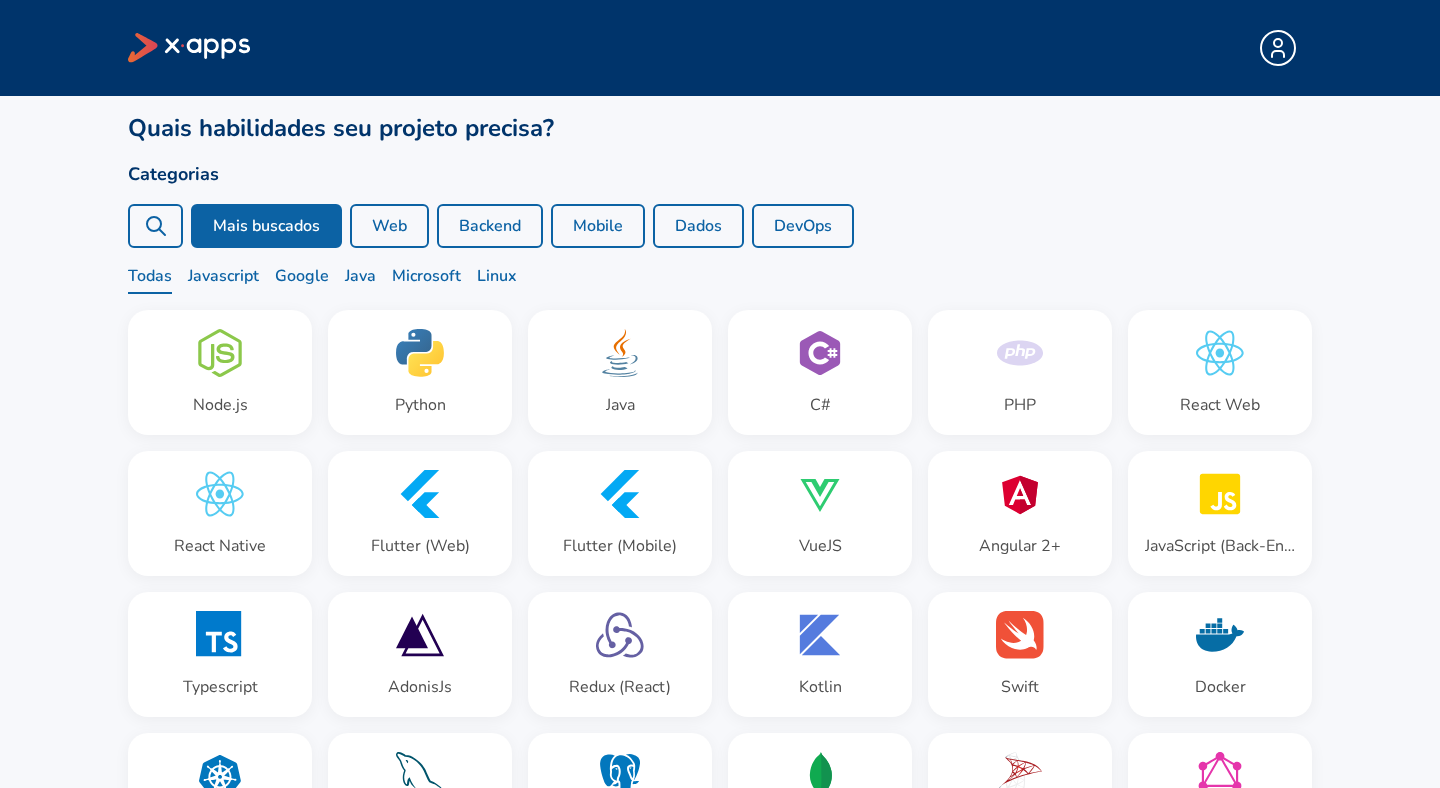 click at bounding box center [420, 353] 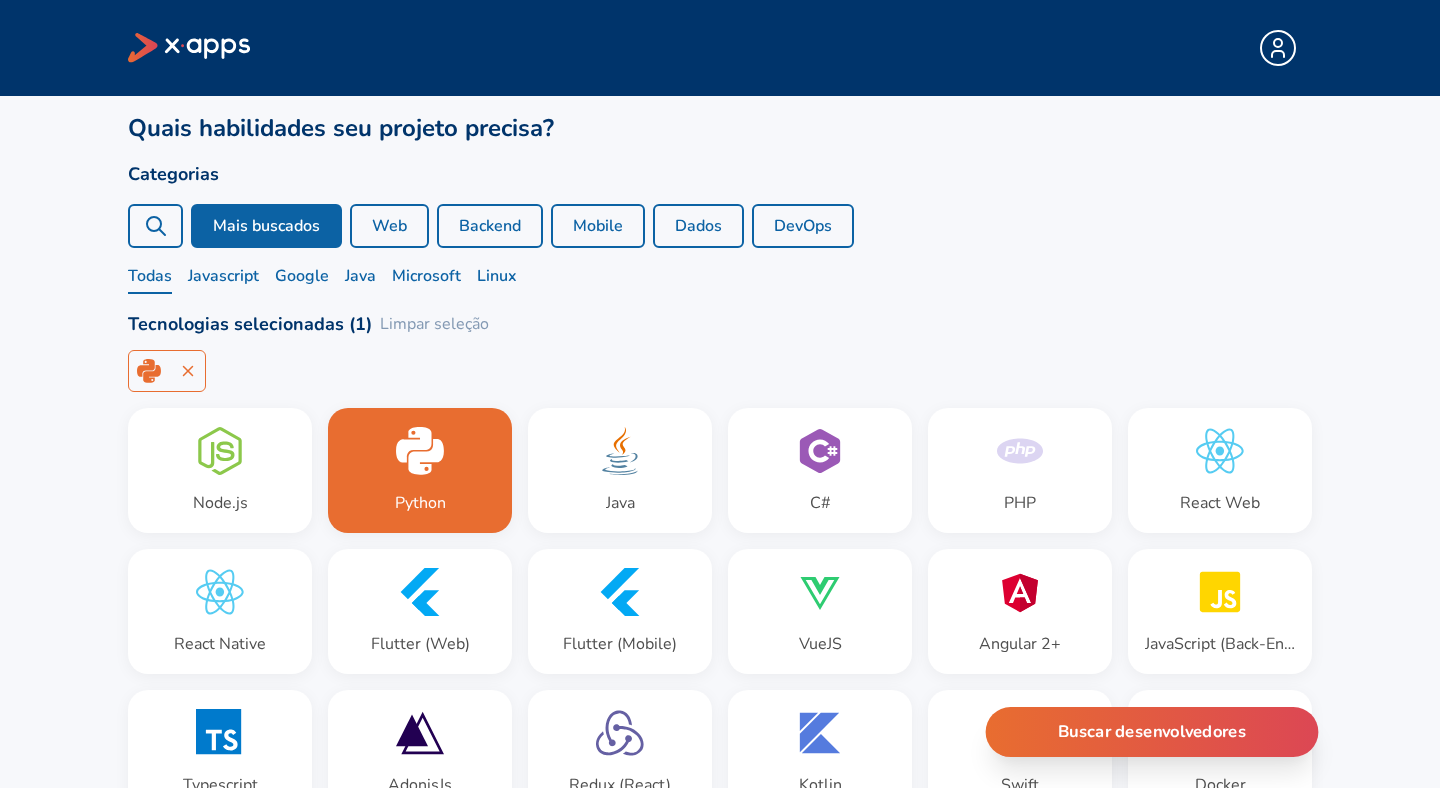 click on "Buscar desenvolvedores" at bounding box center [1152, 732] 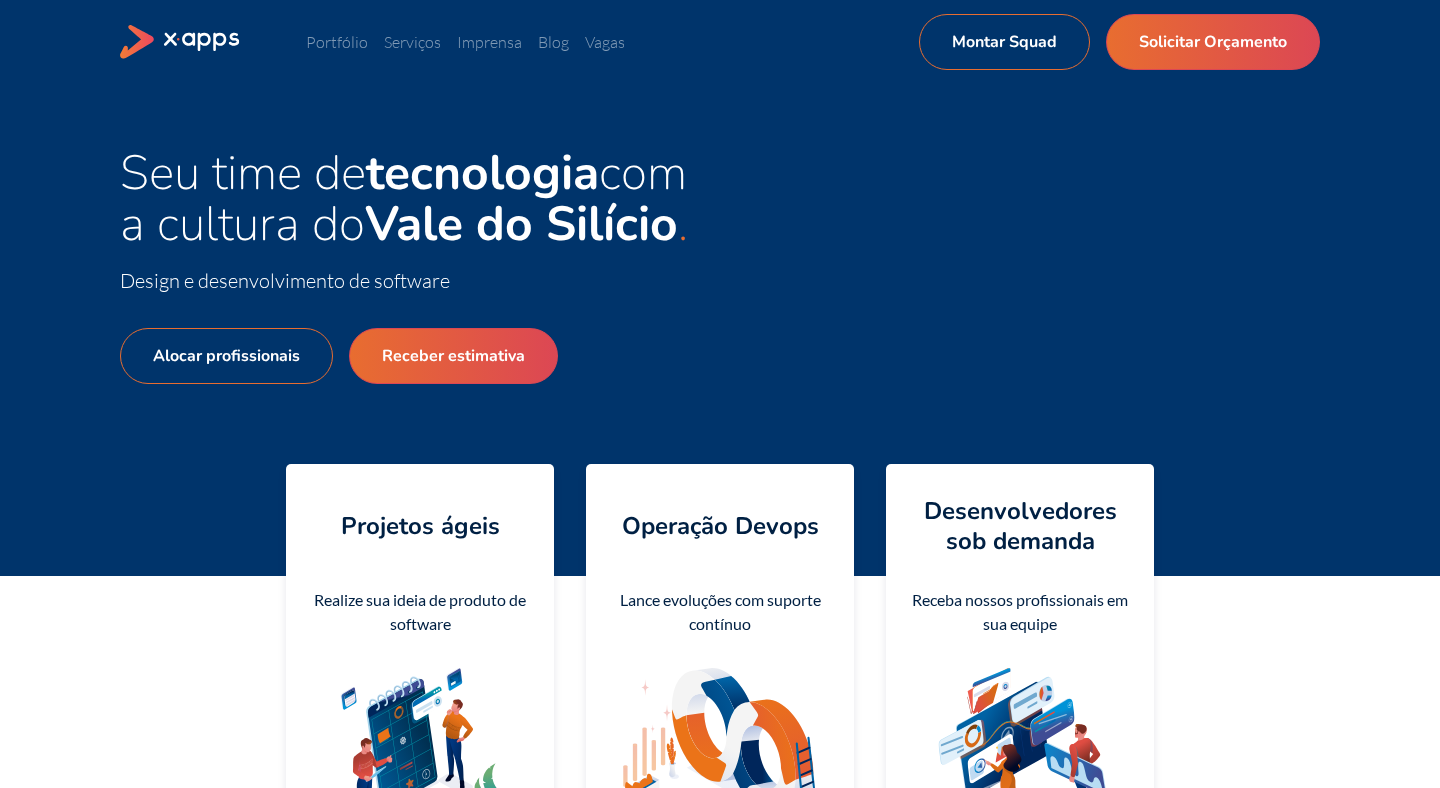 scroll, scrollTop: 262, scrollLeft: 0, axis: vertical 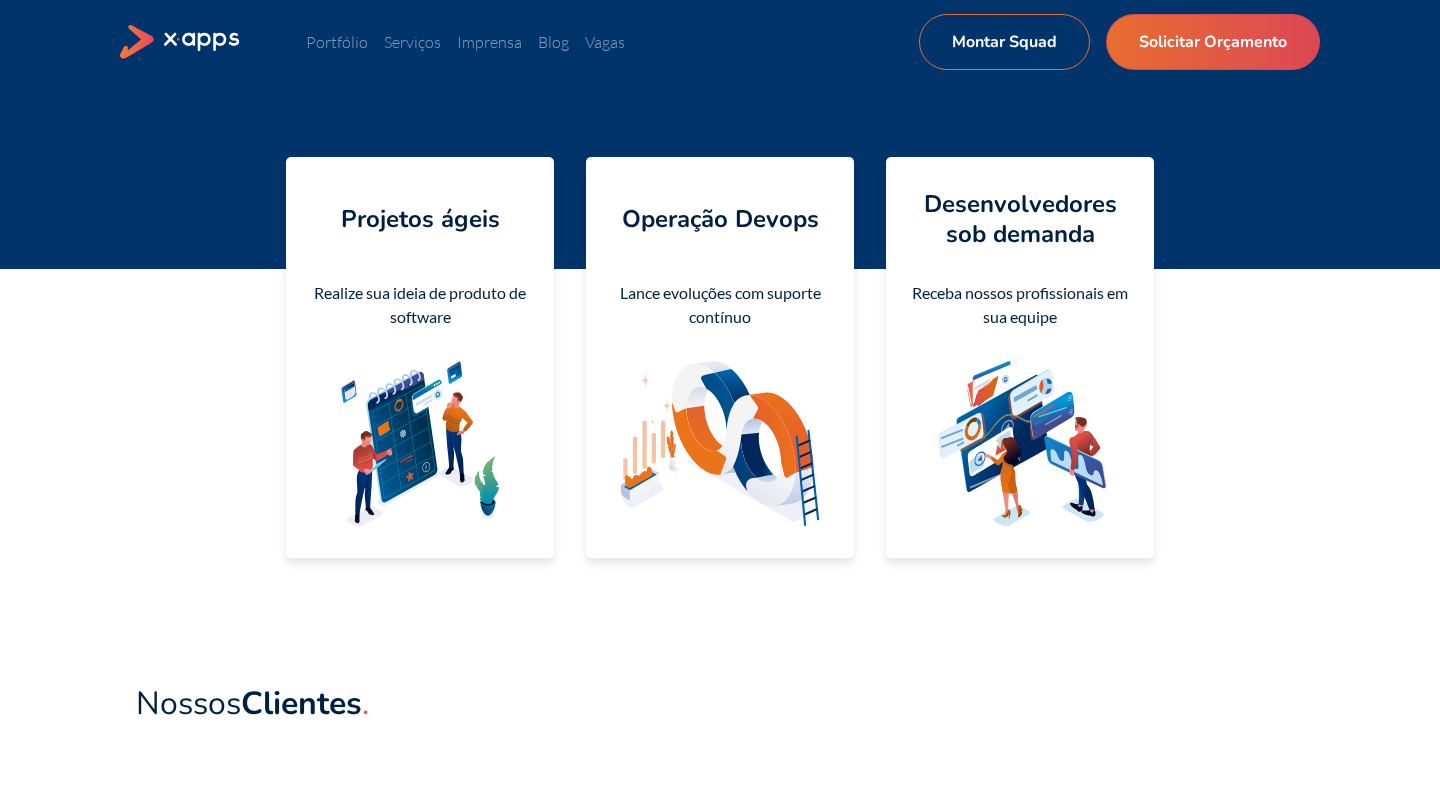 click on "Operação Devops" at bounding box center [420, 219] 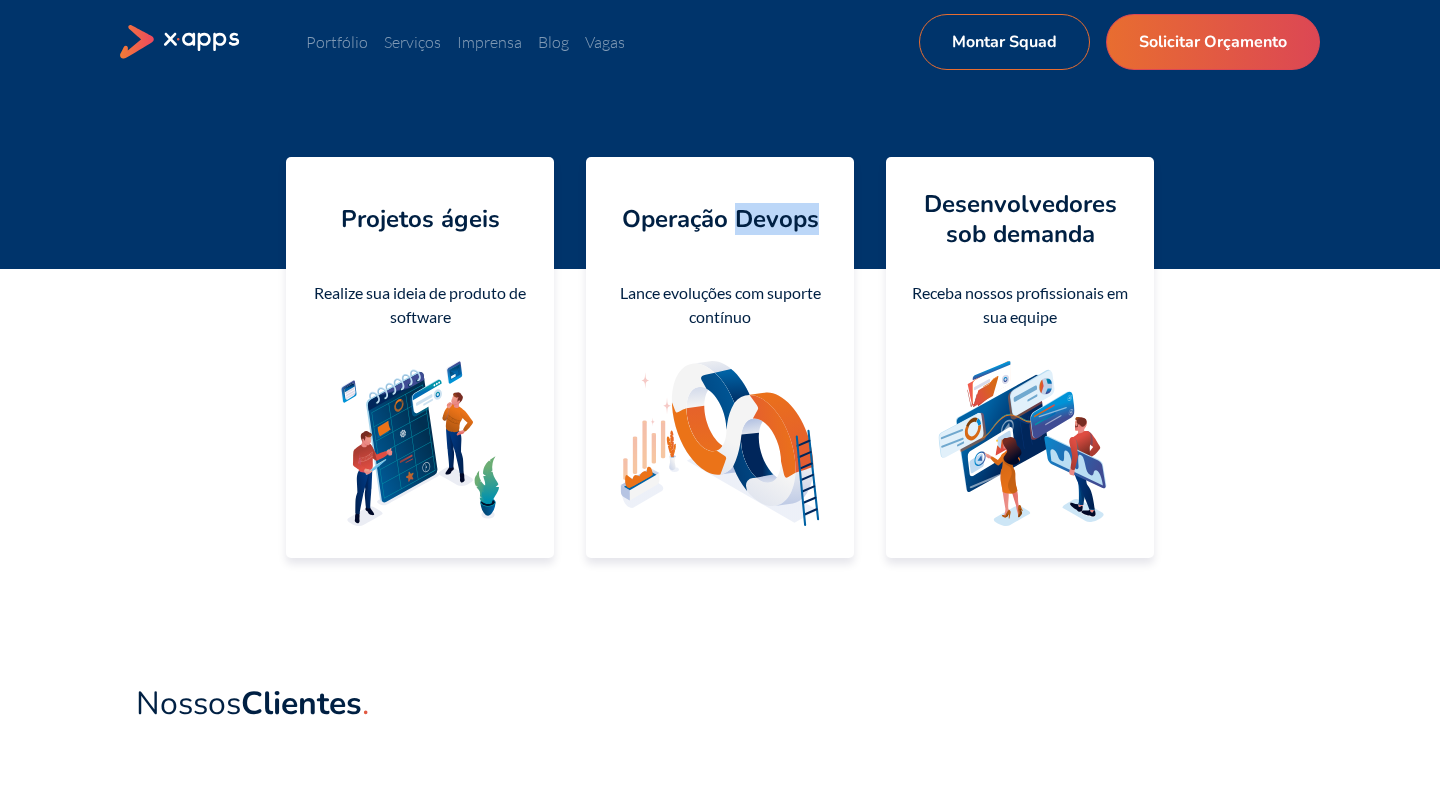 click on "Operação Devops" at bounding box center (420, 219) 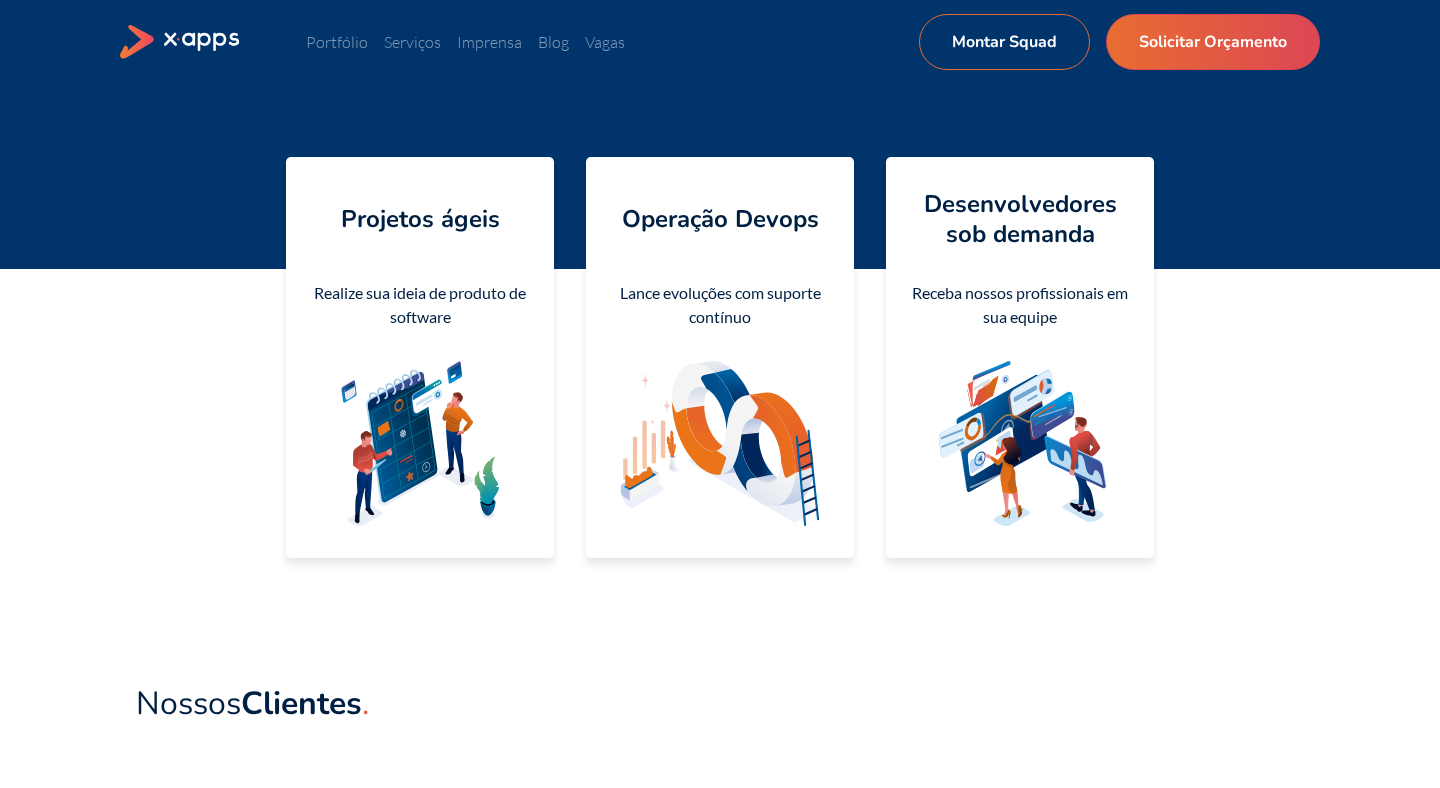 click on "Desenvolvedores sob demanda" at bounding box center (420, 219) 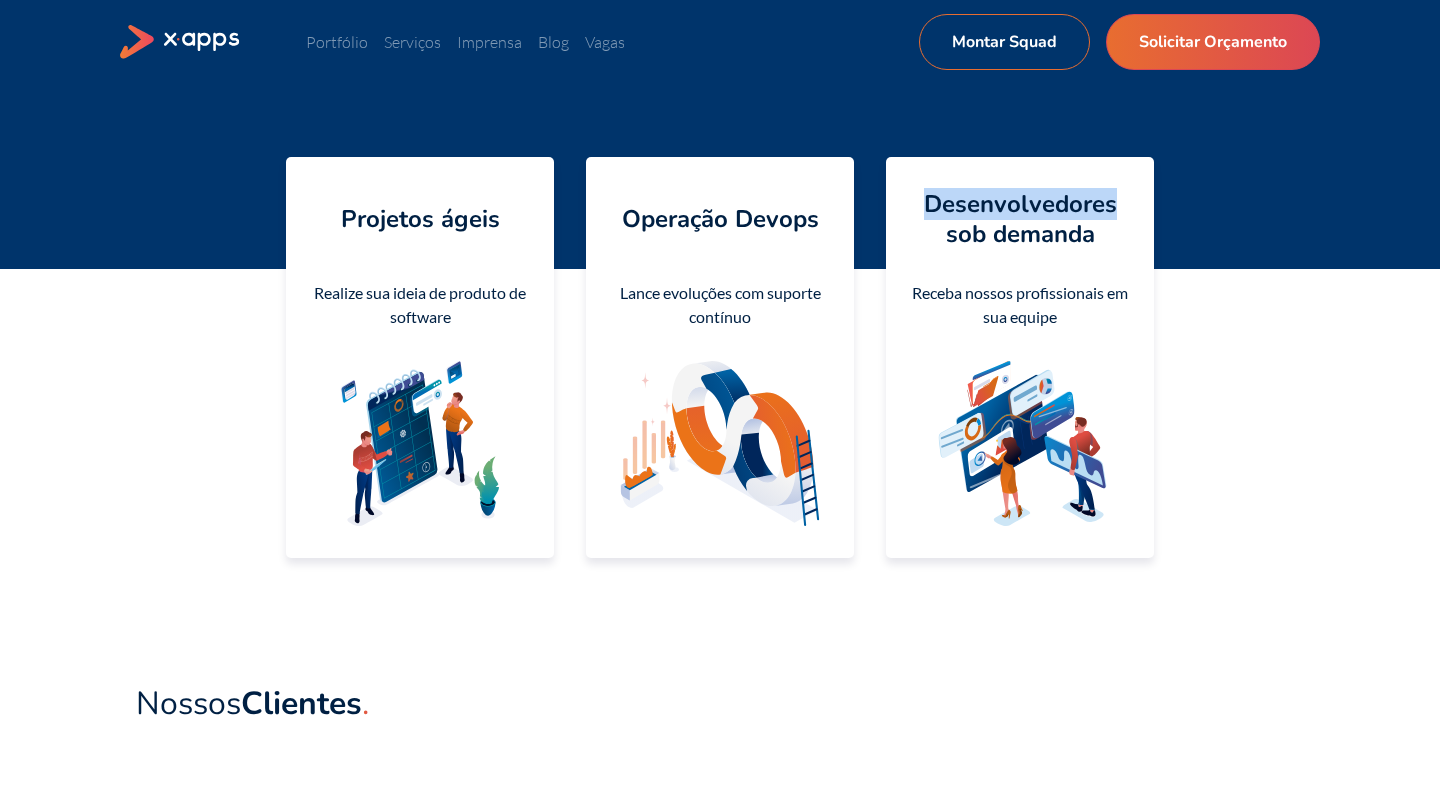 click on "Desenvolvedores sob demanda" at bounding box center [420, 219] 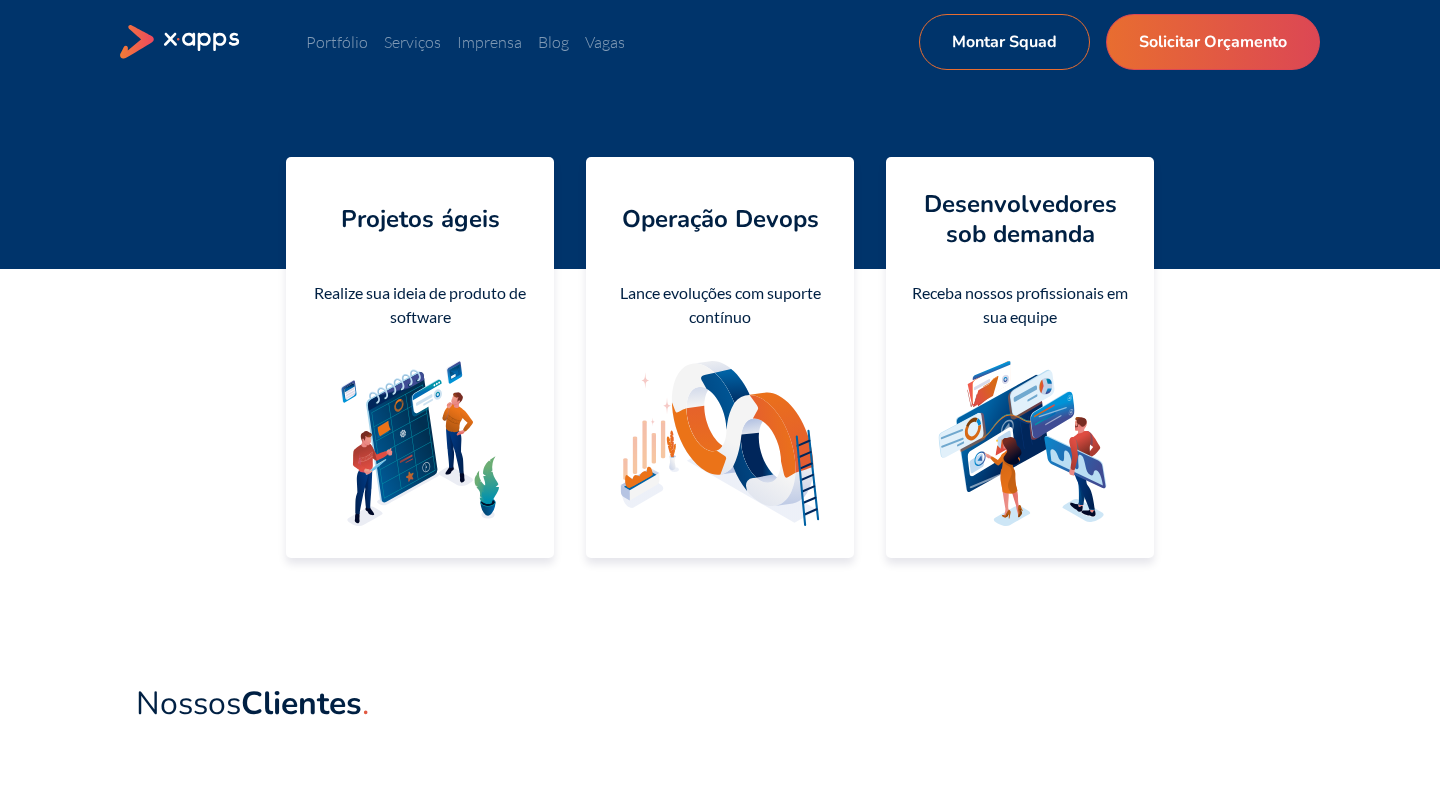click on "Operação Devops" at bounding box center [420, 219] 